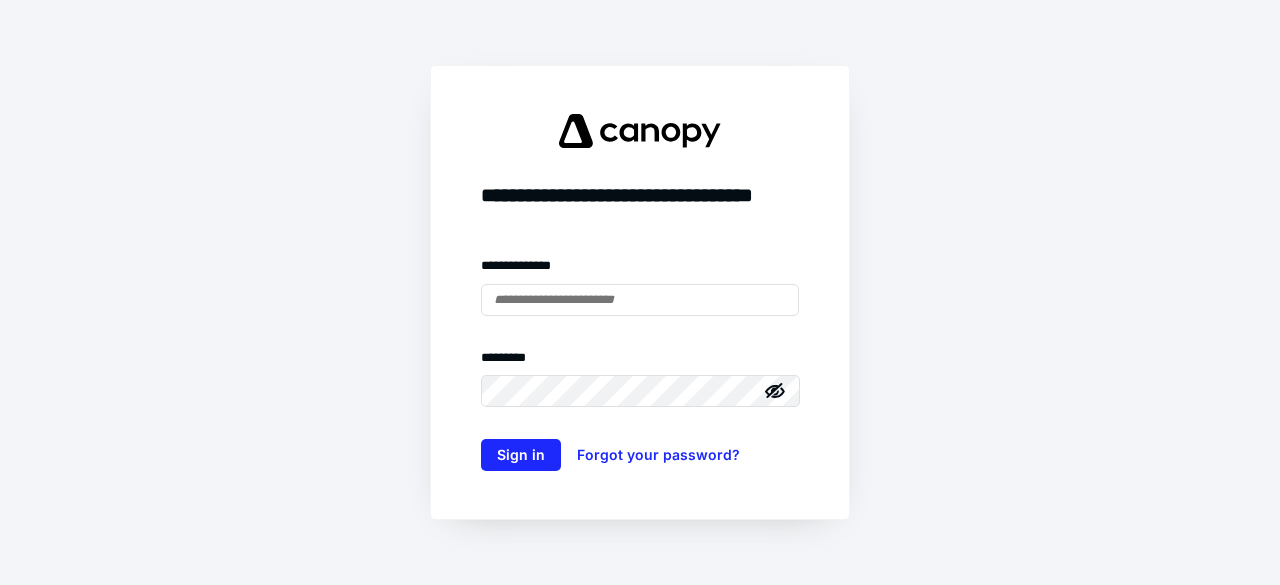 scroll, scrollTop: 0, scrollLeft: 0, axis: both 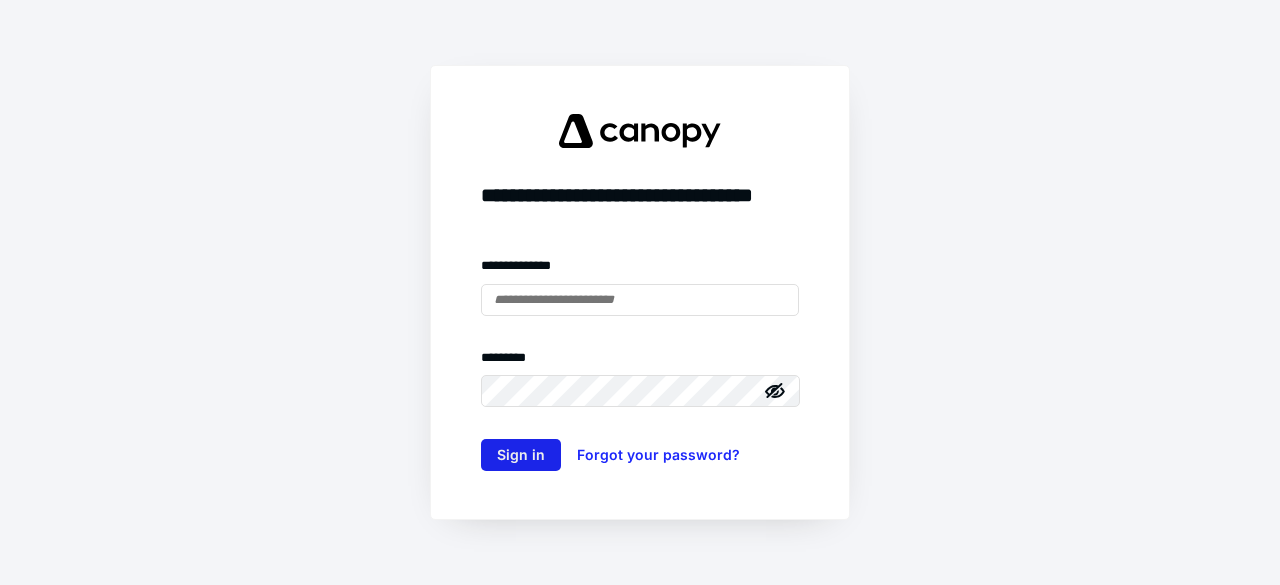 type on "**********" 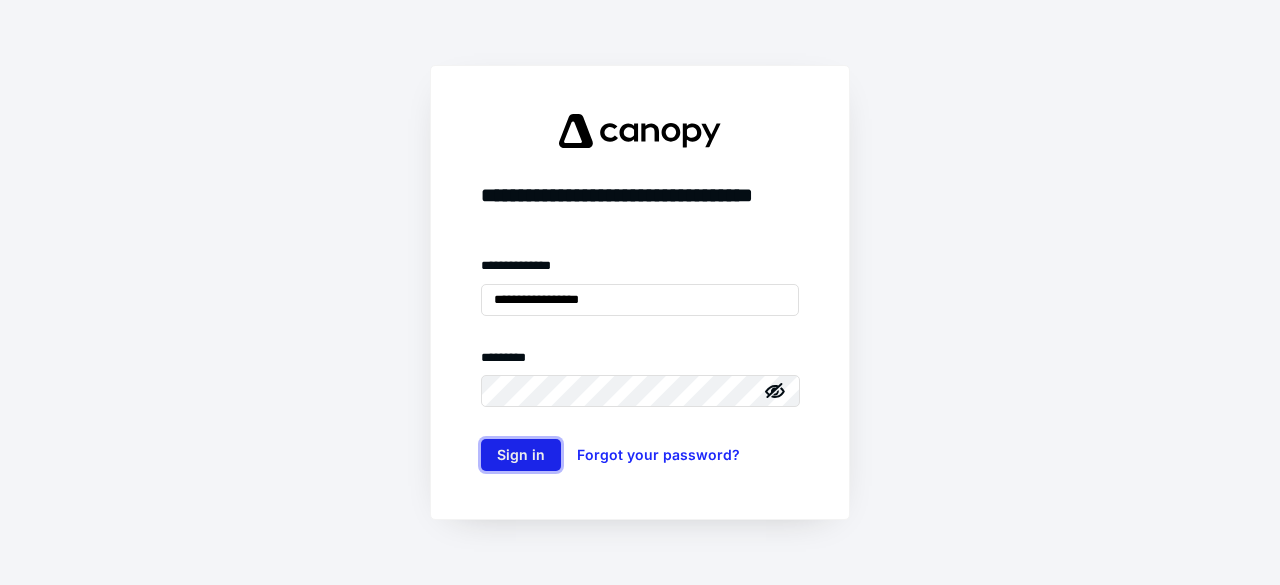click on "Sign in" at bounding box center [521, 455] 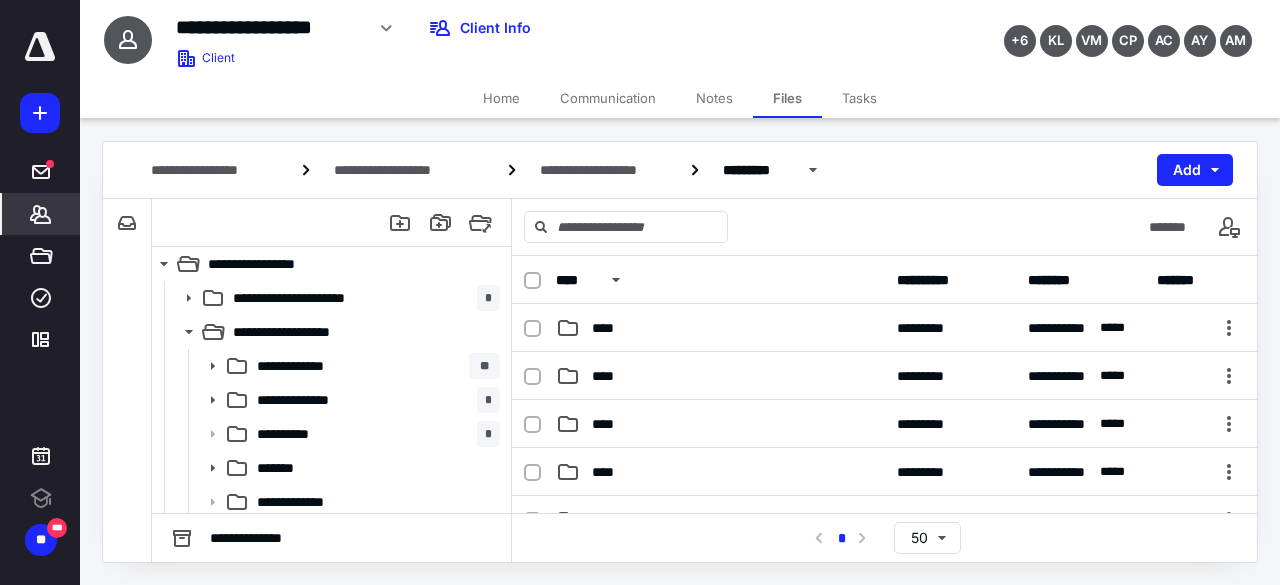 scroll, scrollTop: 0, scrollLeft: 0, axis: both 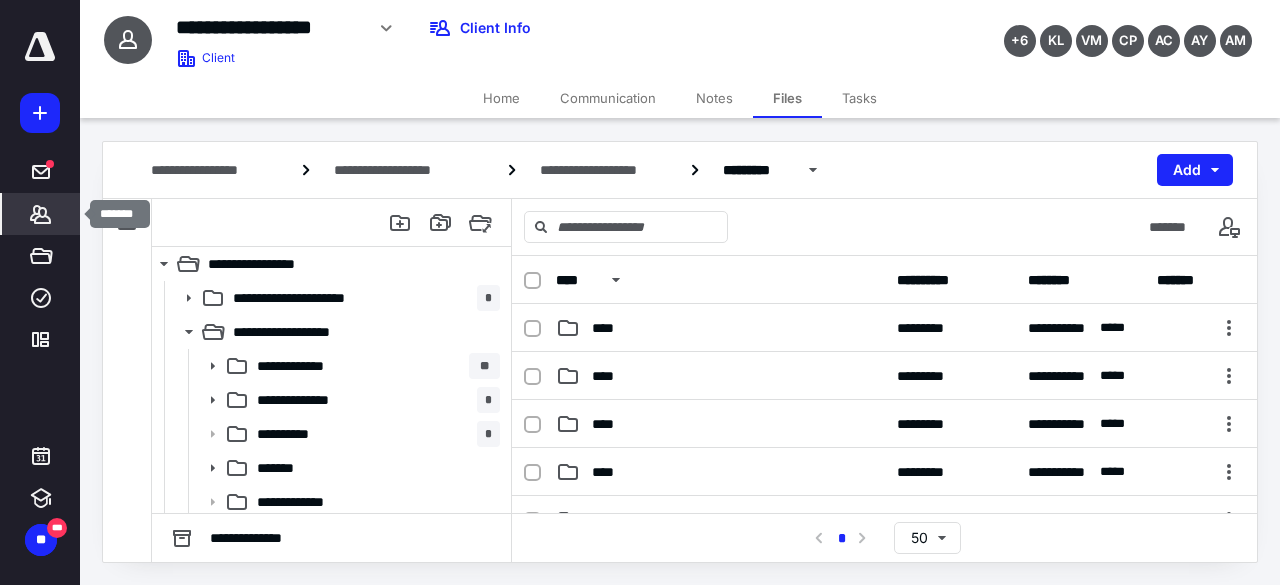 click 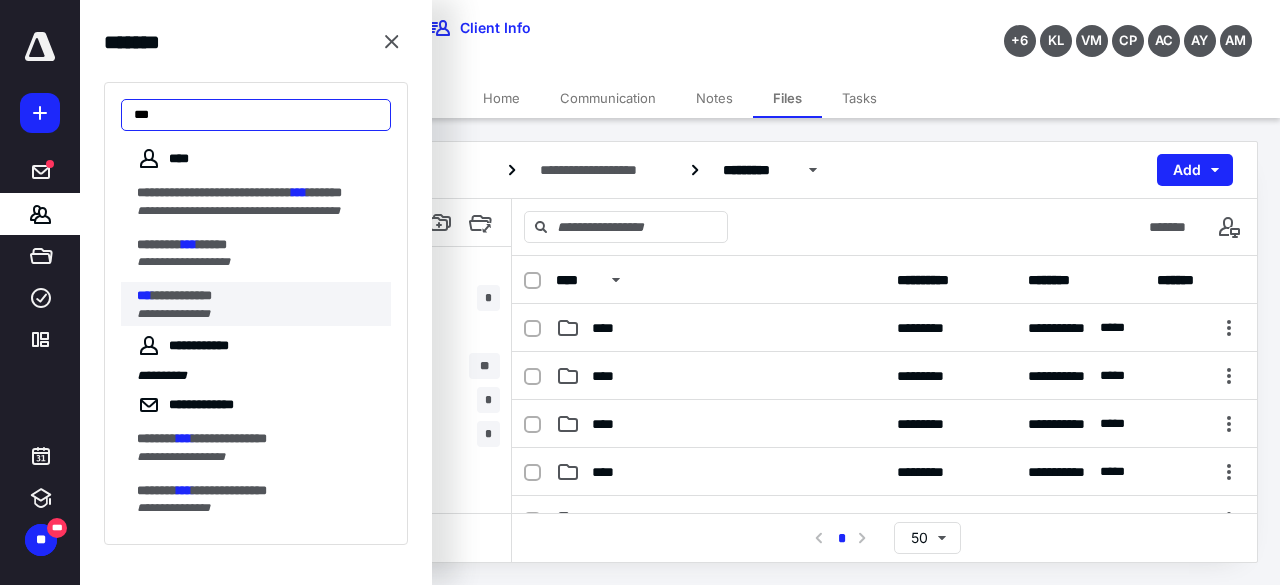 type on "***" 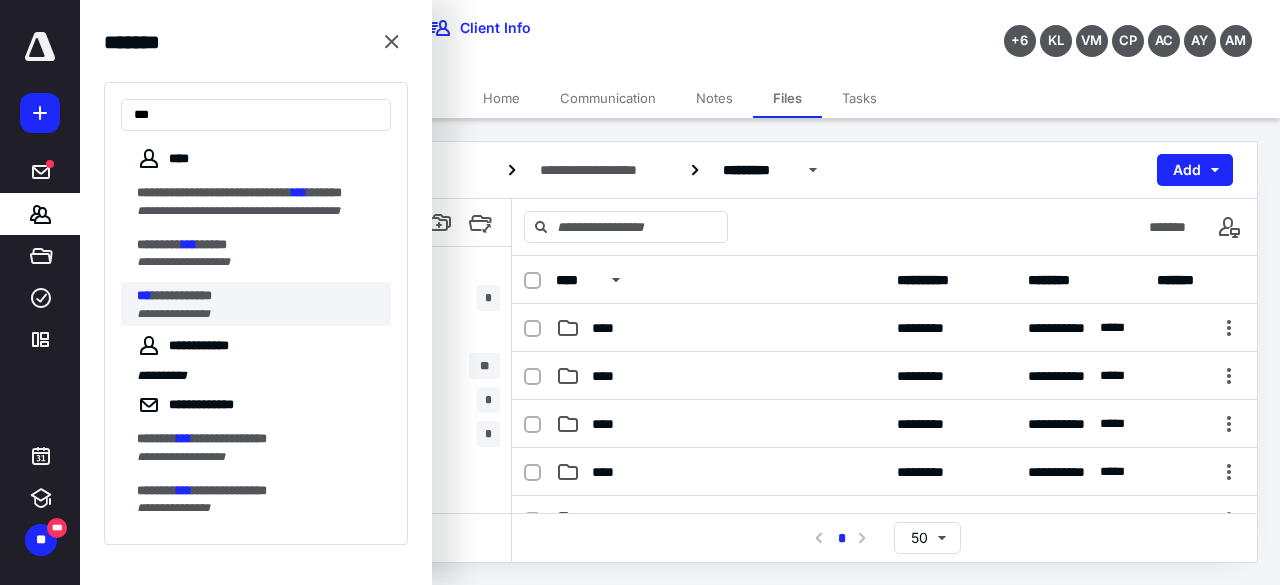 click on "**********" at bounding box center (182, 295) 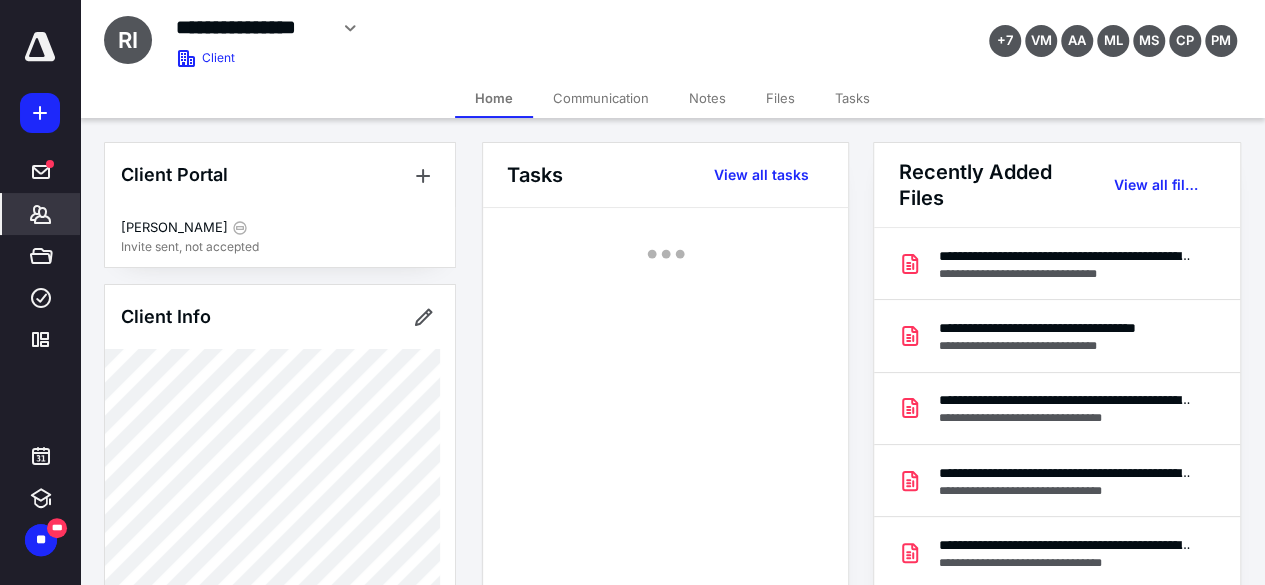 click on "Files" at bounding box center (780, 98) 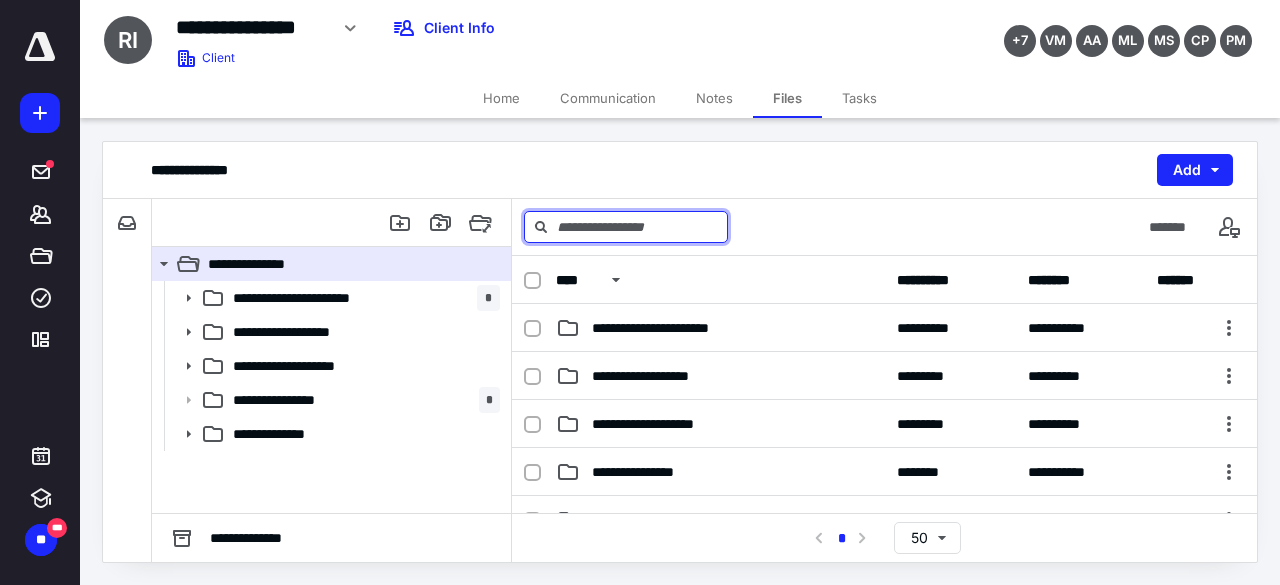 click at bounding box center [626, 227] 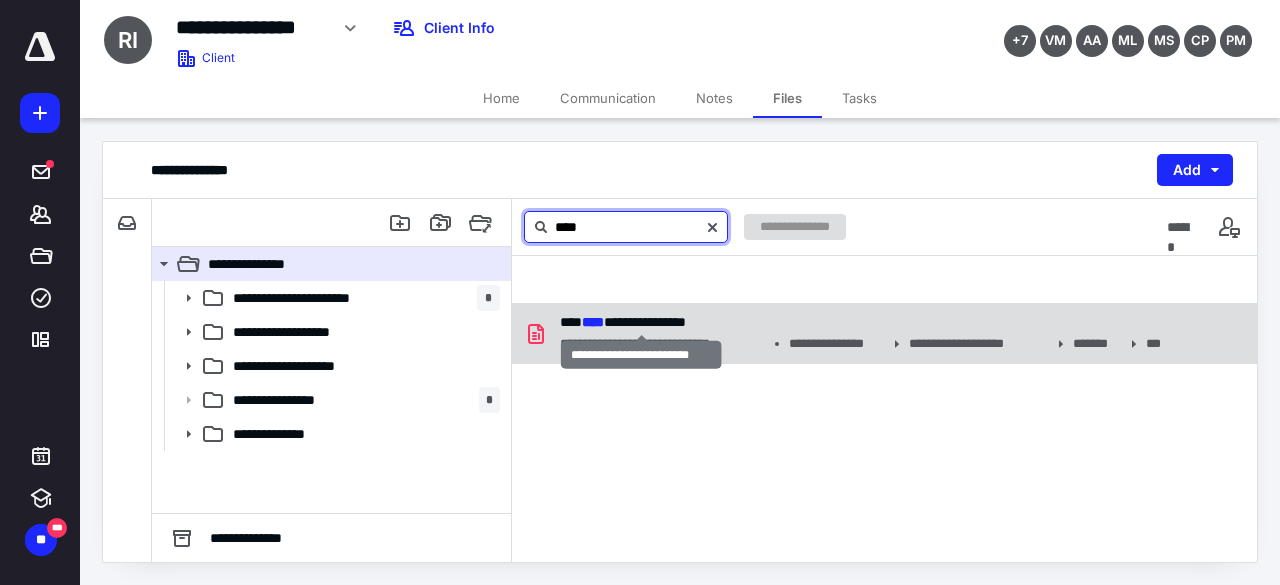 type on "****" 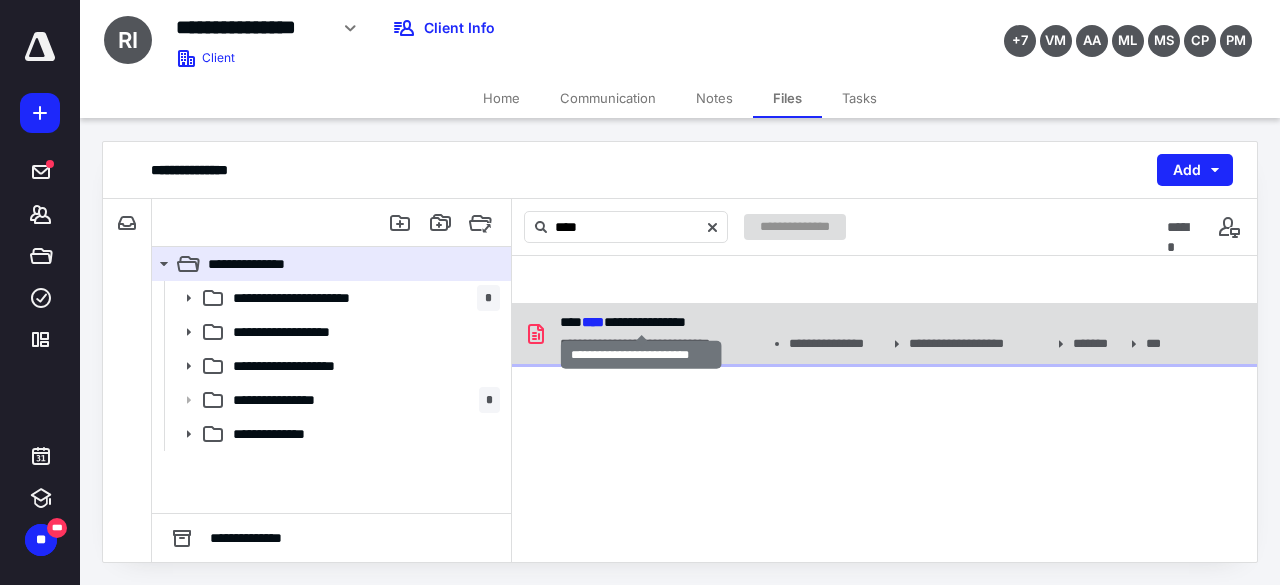 click on "****" at bounding box center [593, 322] 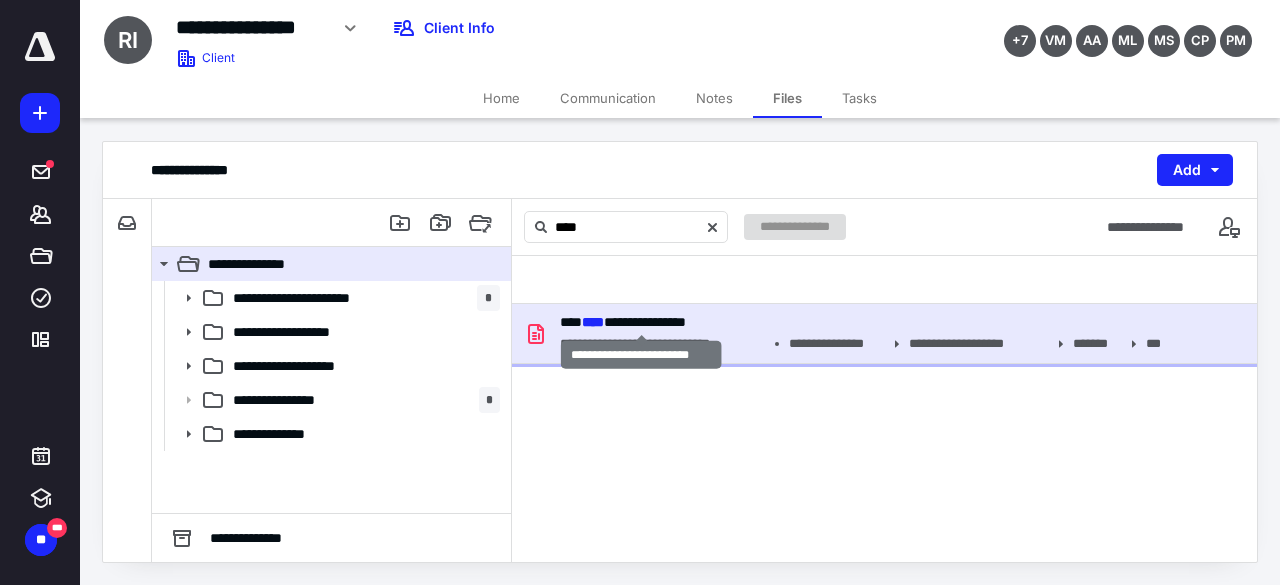 click on "****" at bounding box center [593, 322] 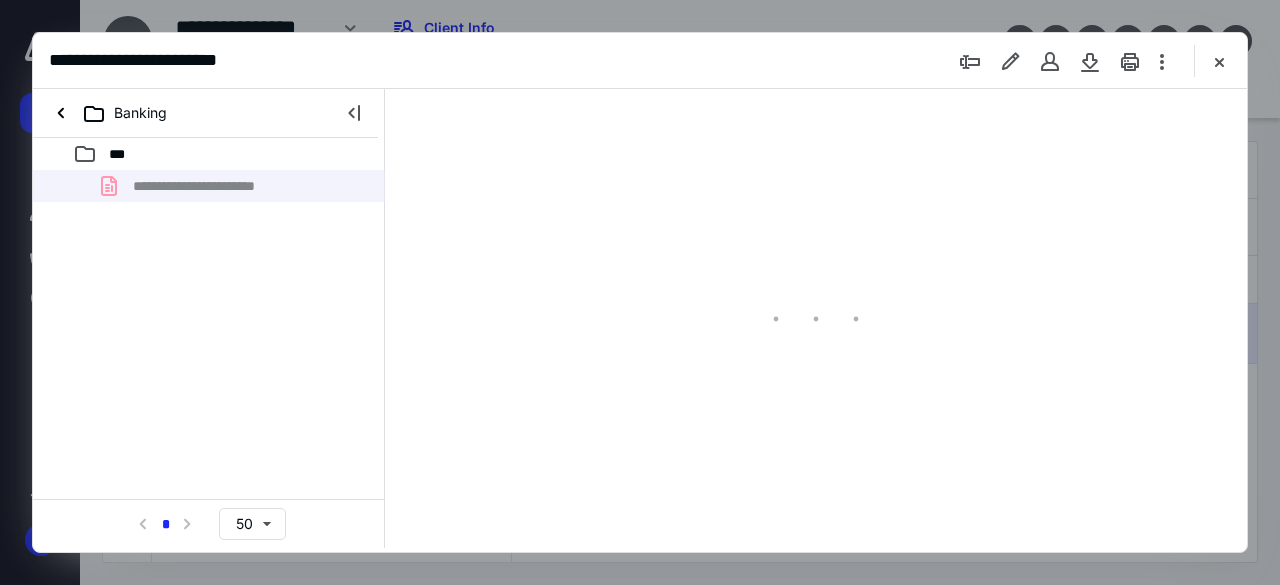 scroll, scrollTop: 0, scrollLeft: 0, axis: both 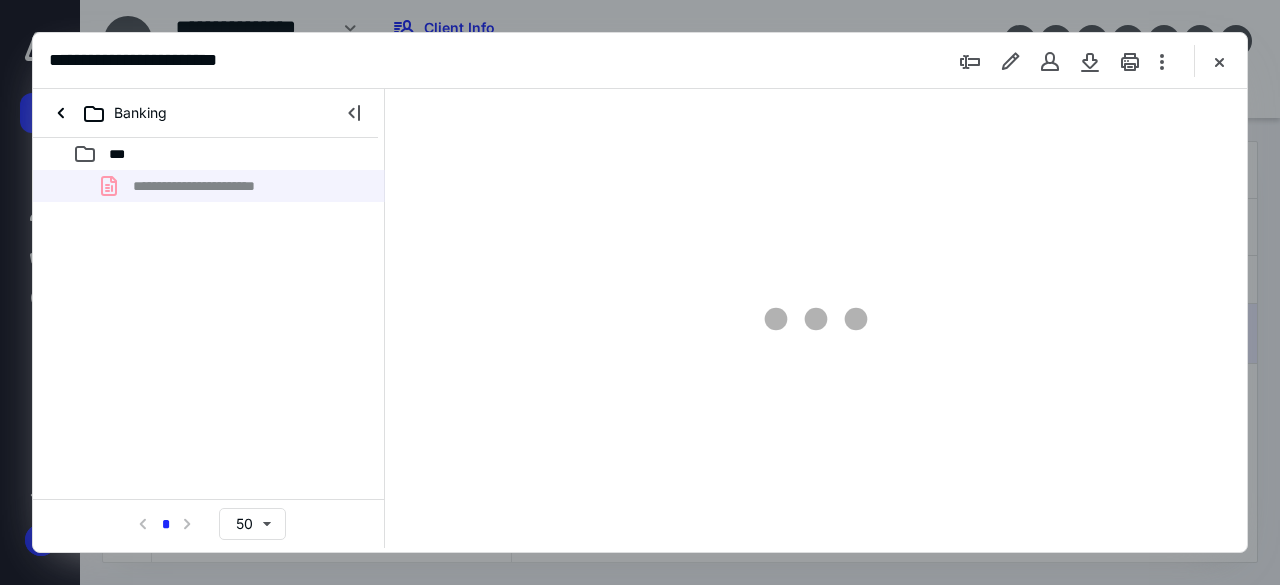 type on "58" 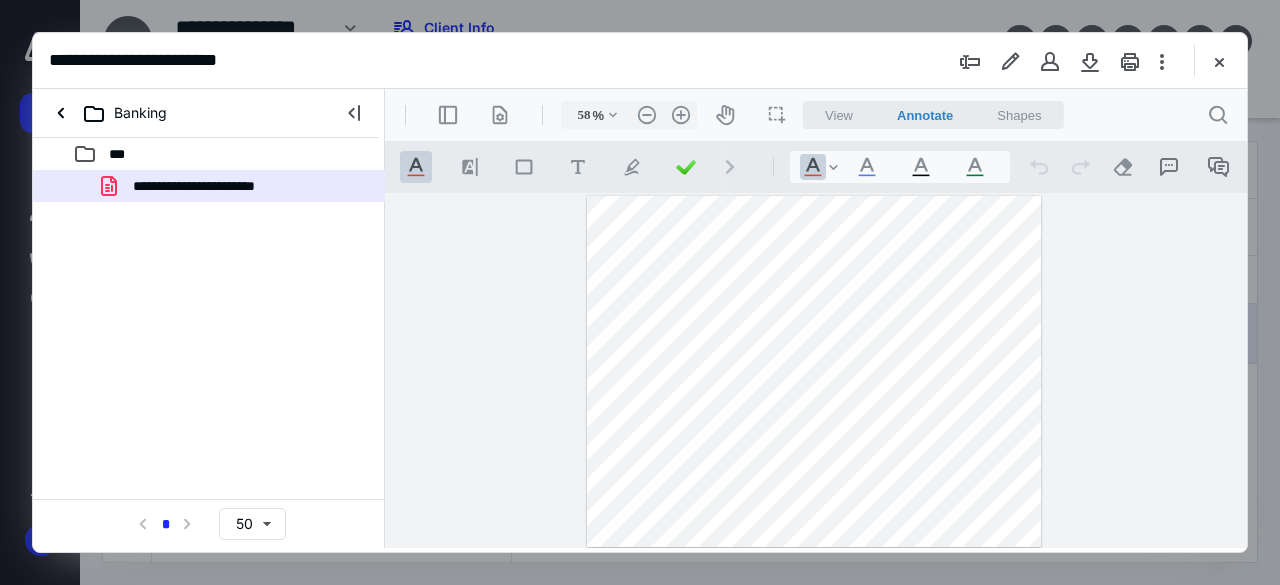 click at bounding box center [814, 371] 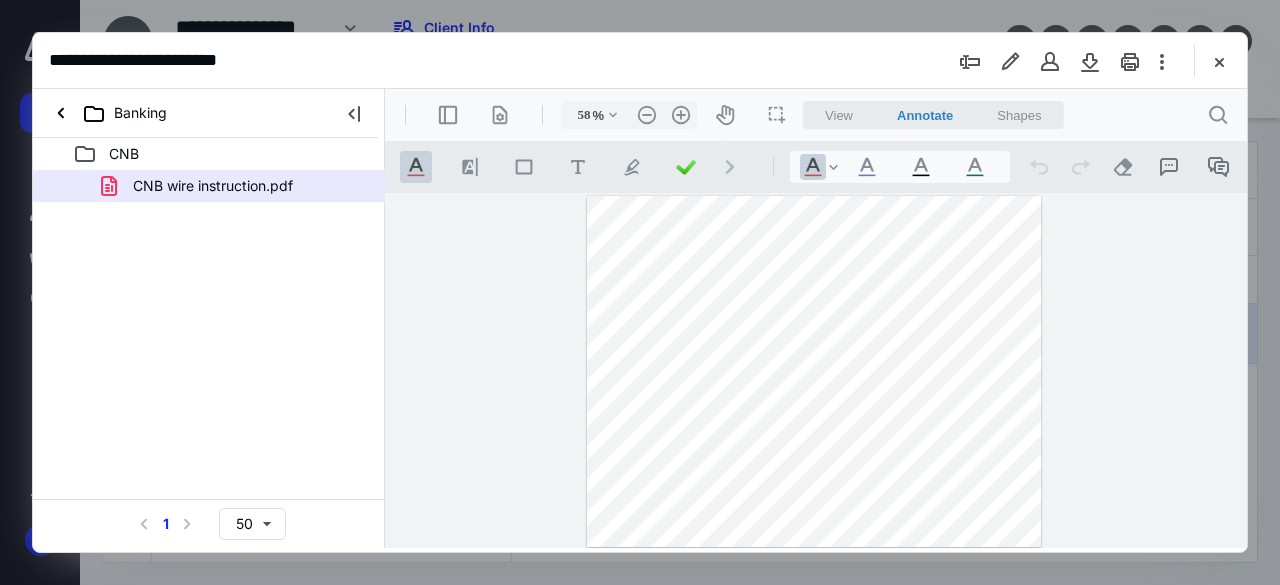 scroll, scrollTop: 0, scrollLeft: 0, axis: both 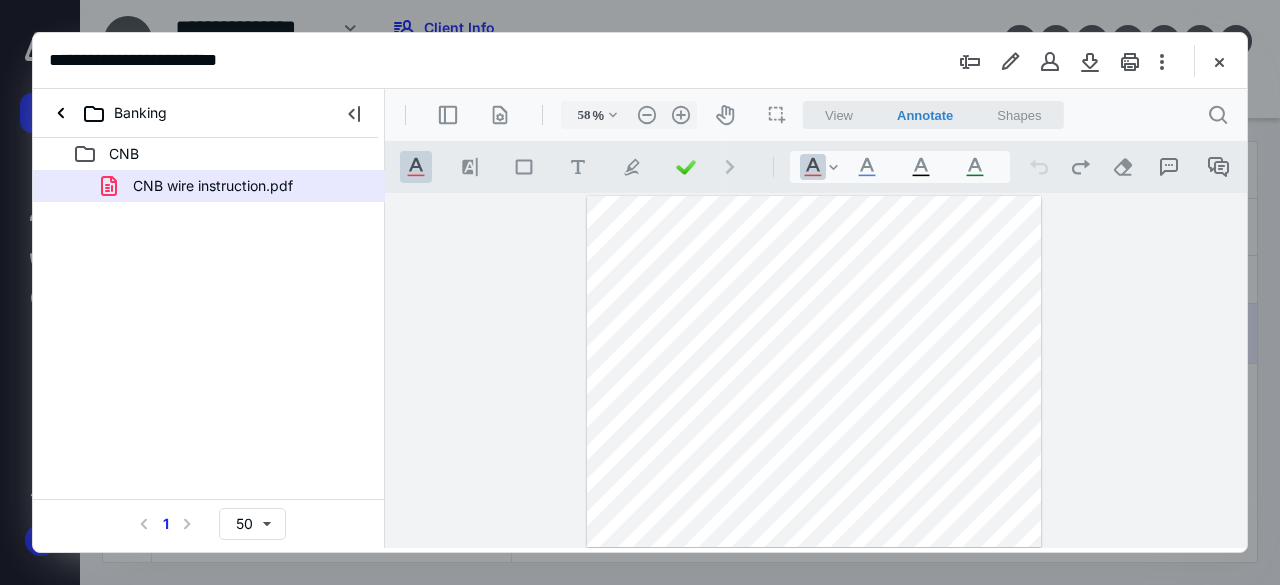 click on "View" at bounding box center [839, 115] 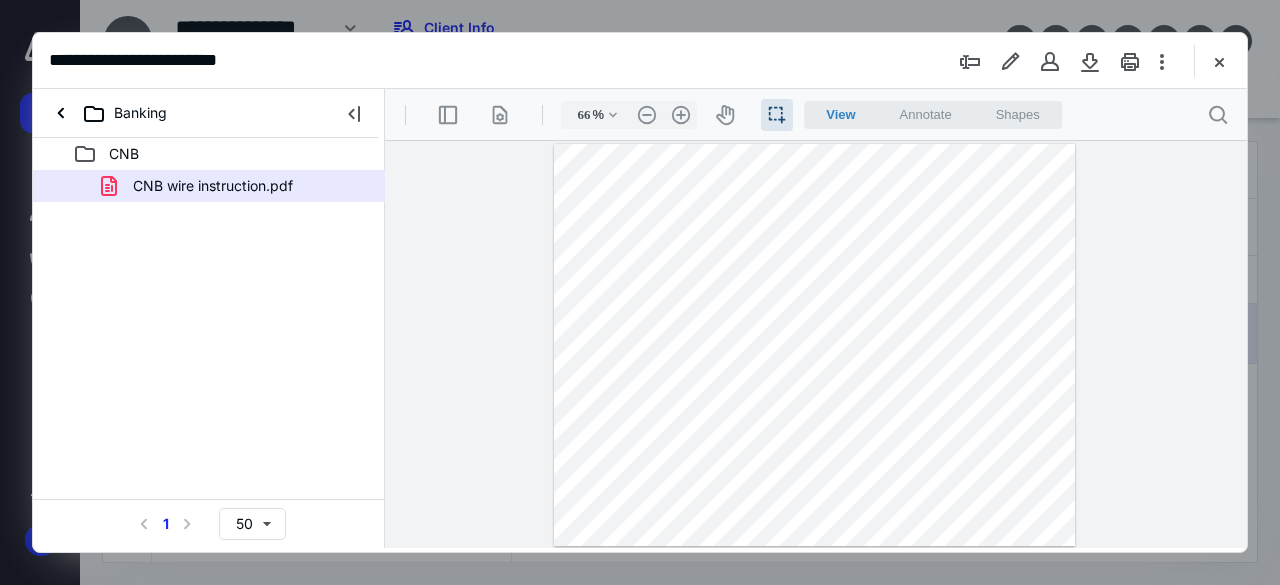 drag, startPoint x: 625, startPoint y: 208, endPoint x: 668, endPoint y: 208, distance: 43 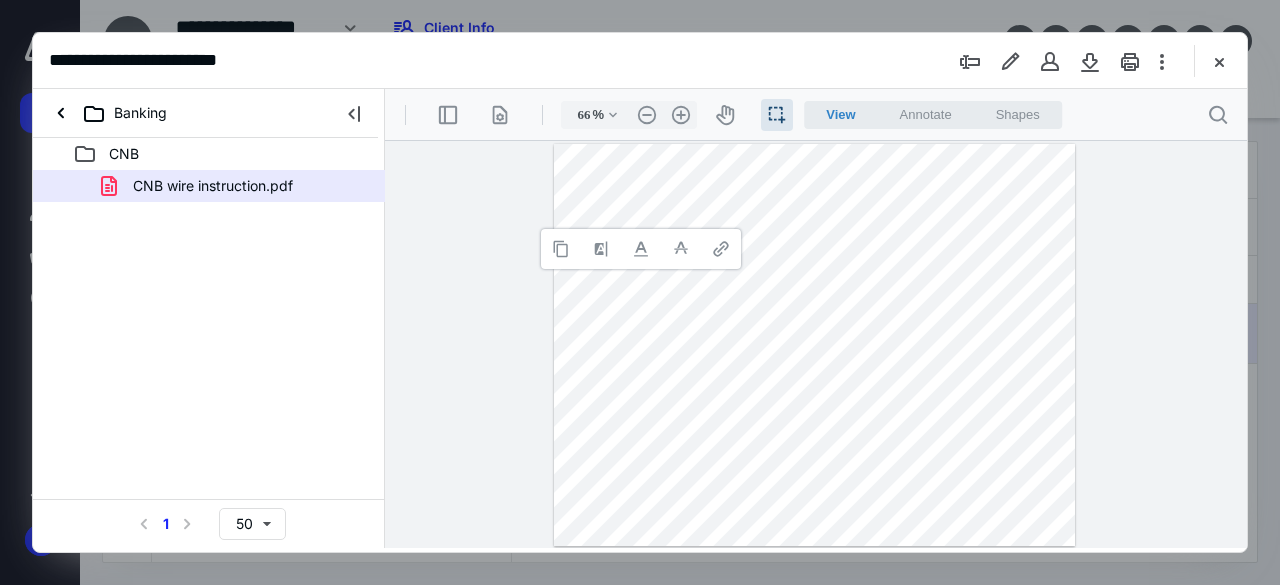type 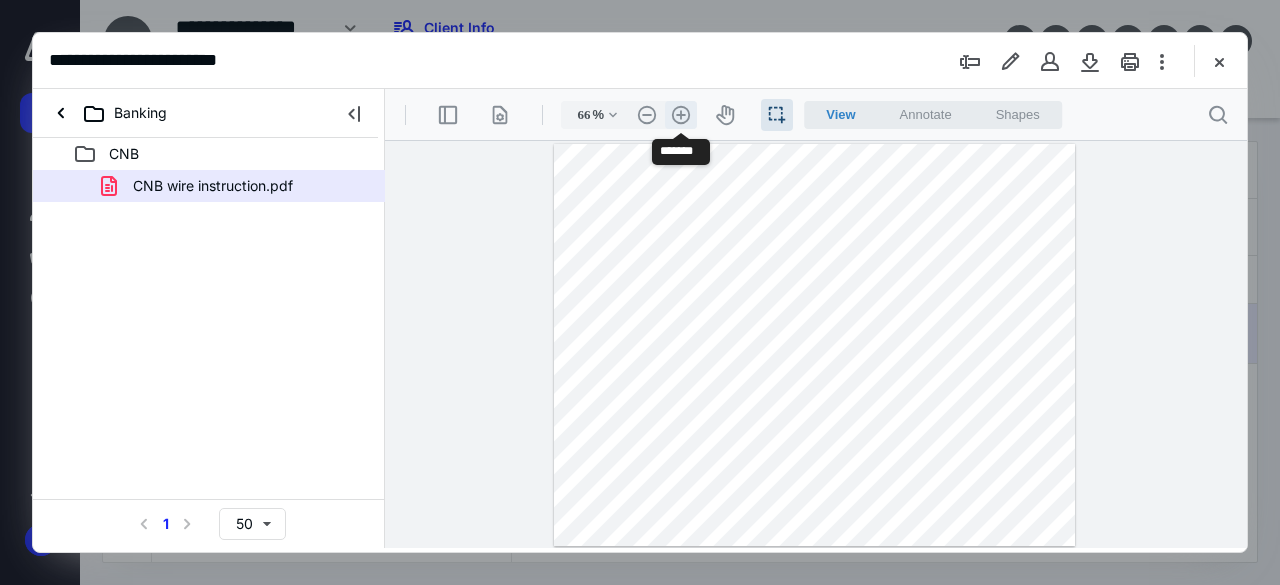 click on ".cls-1{fill:#abb0c4;} icon - header - zoom - in - line" at bounding box center (681, 115) 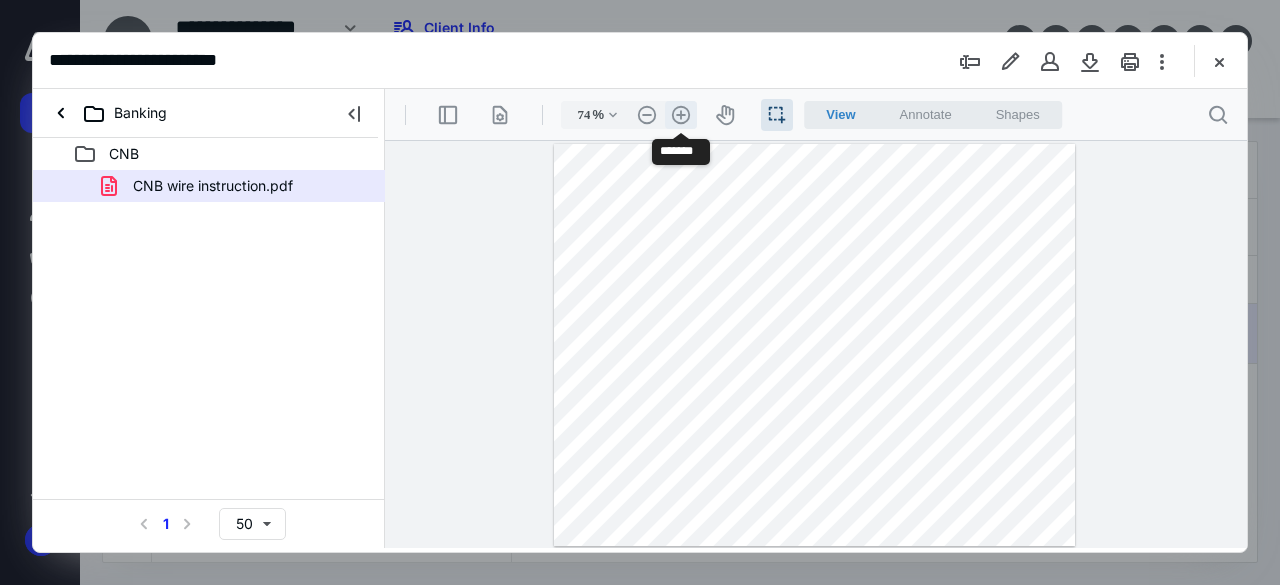 click on ".cls-1{fill:#abb0c4;} icon - header - zoom - in - line" at bounding box center [681, 115] 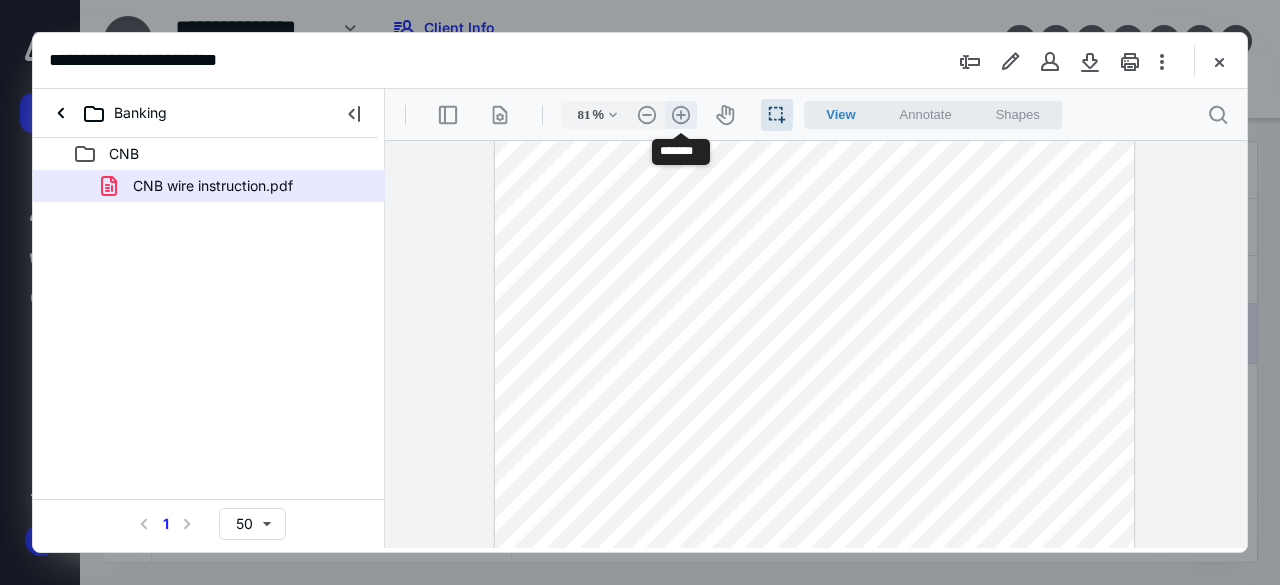 click on ".cls-1{fill:#abb0c4;} icon - header - zoom - in - line" at bounding box center [681, 115] 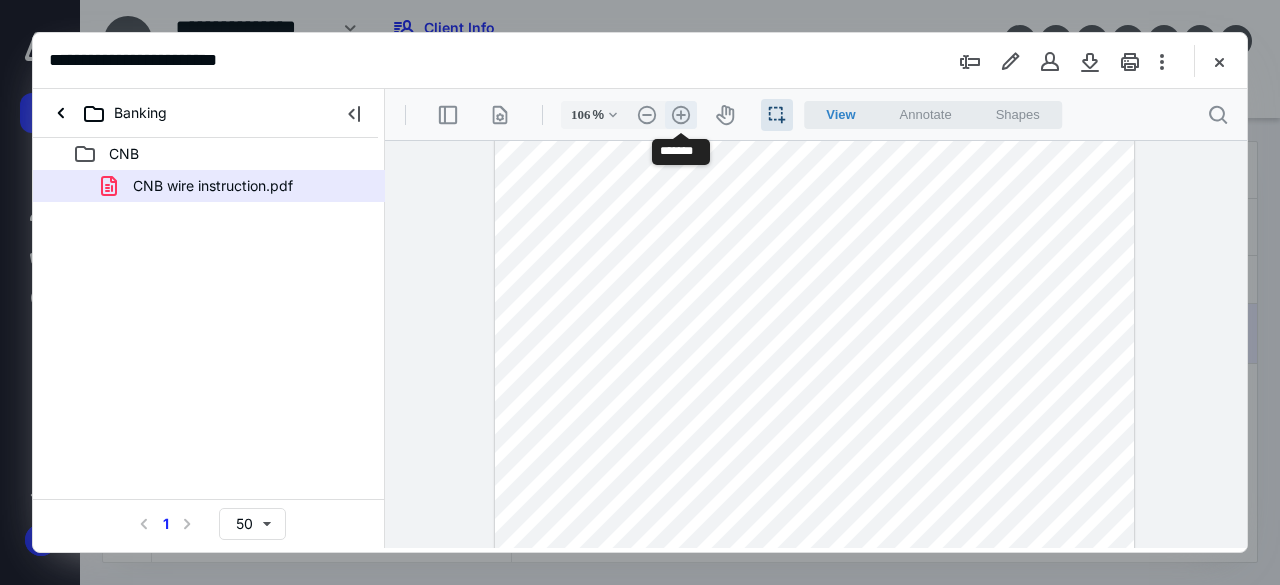 scroll, scrollTop: 107, scrollLeft: 0, axis: vertical 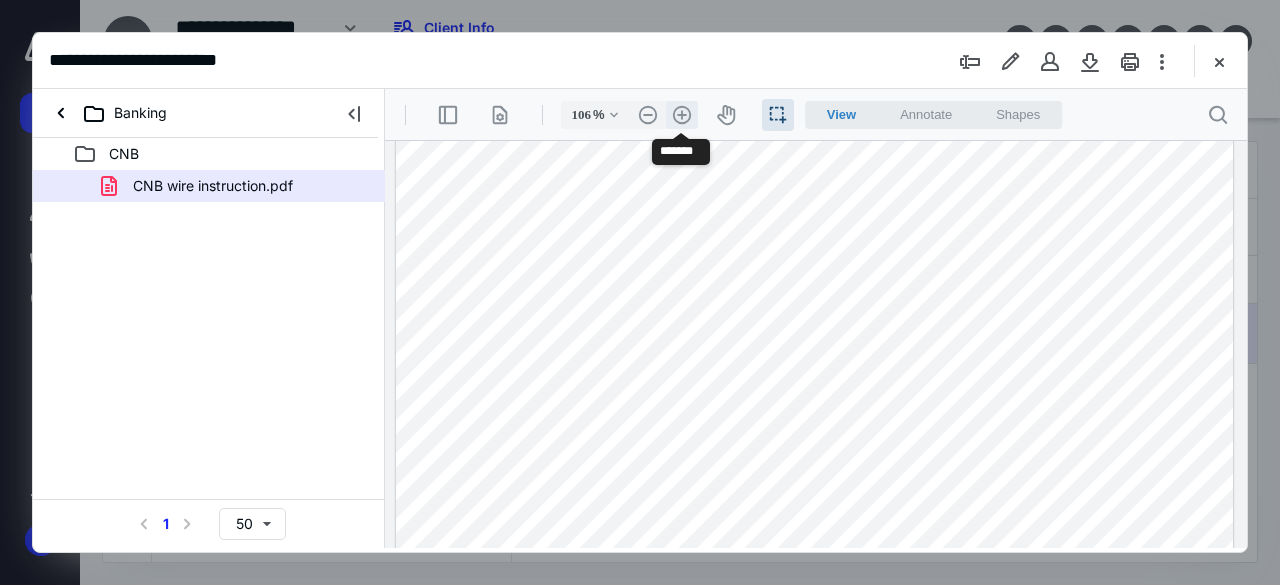 click on ".cls-1{fill:#abb0c4;} icon - header - zoom - in - line" at bounding box center (682, 115) 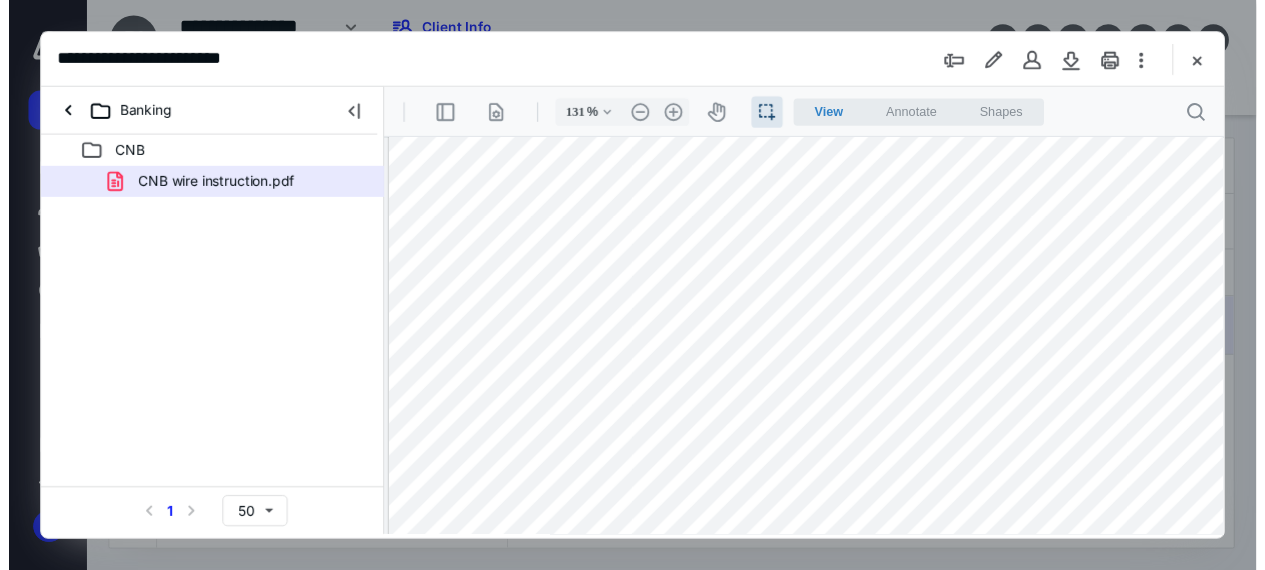 scroll, scrollTop: 0, scrollLeft: 0, axis: both 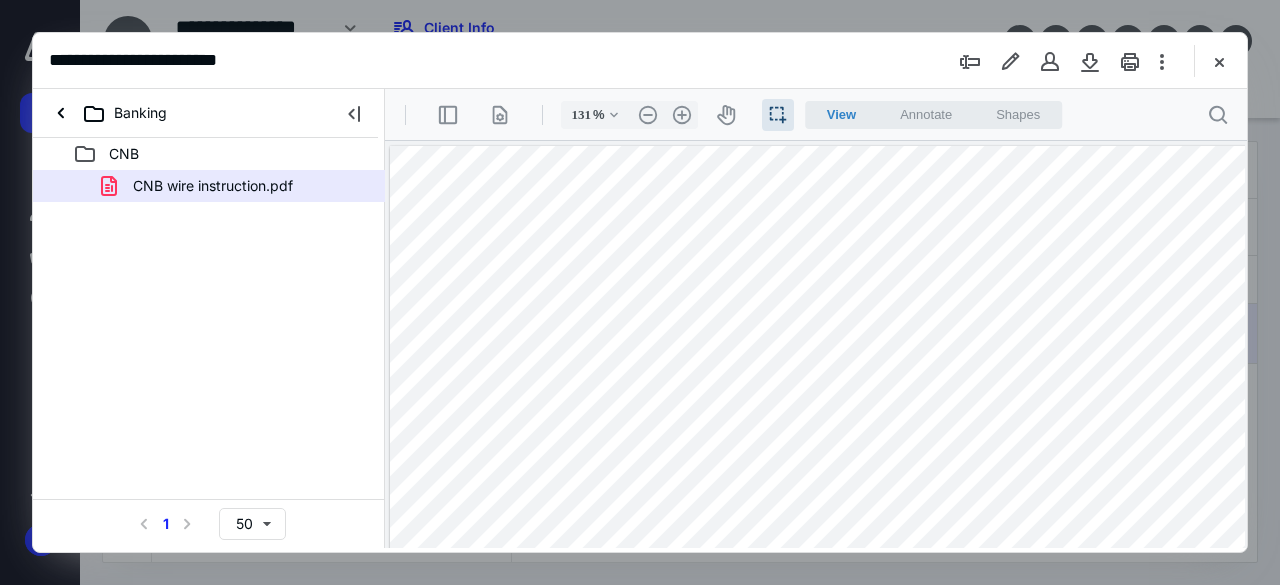 type 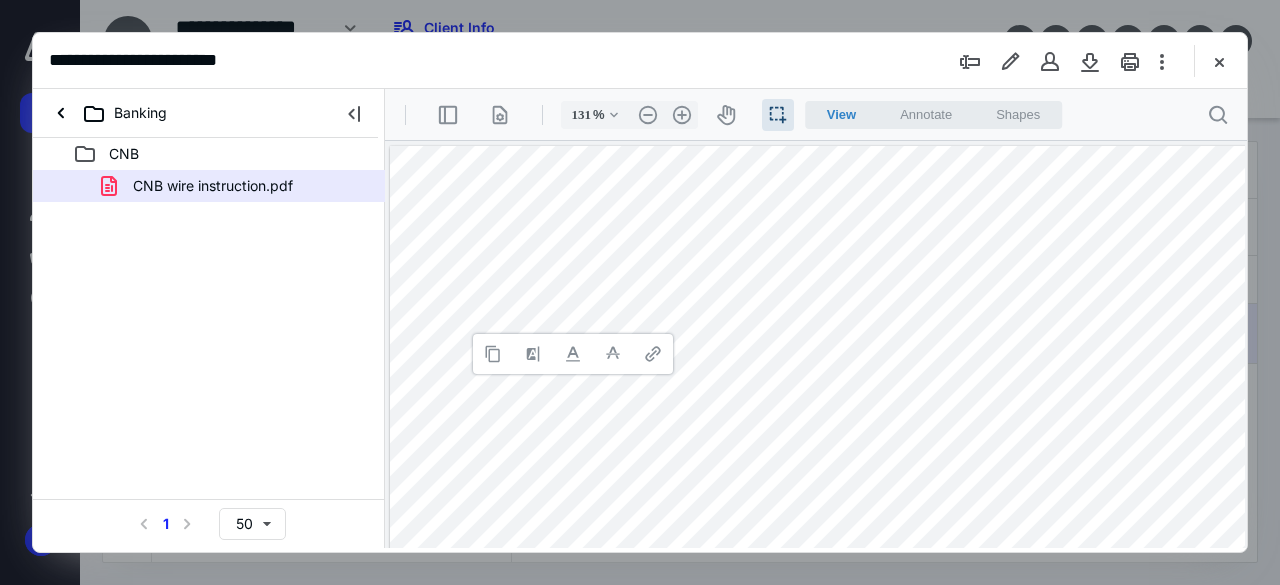 type 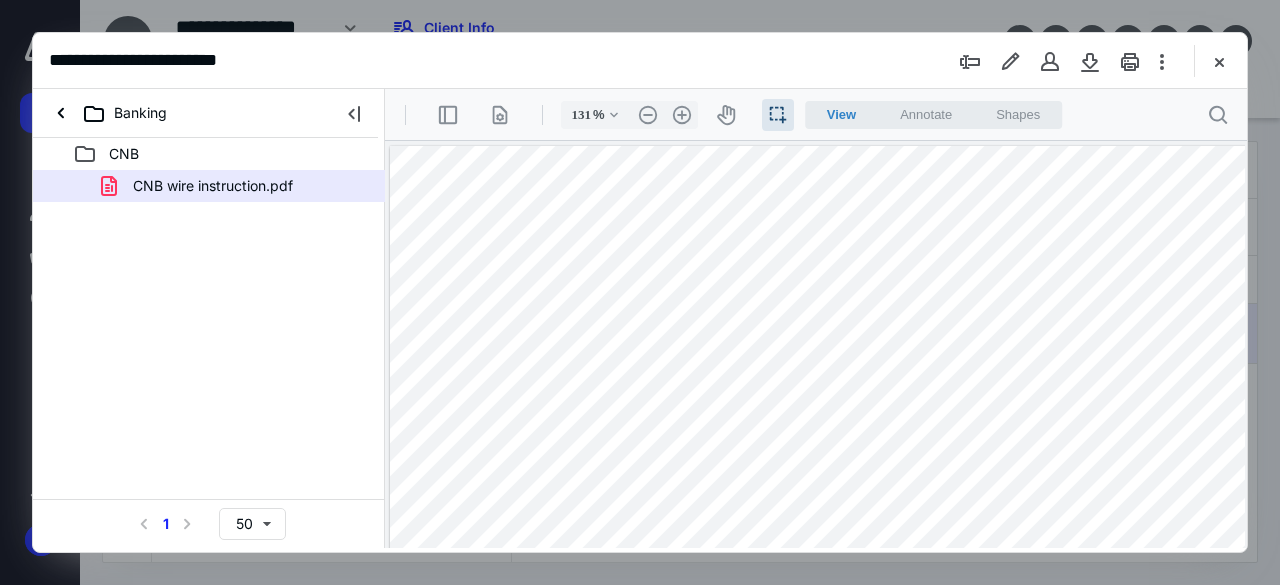 click at bounding box center (908, 546) 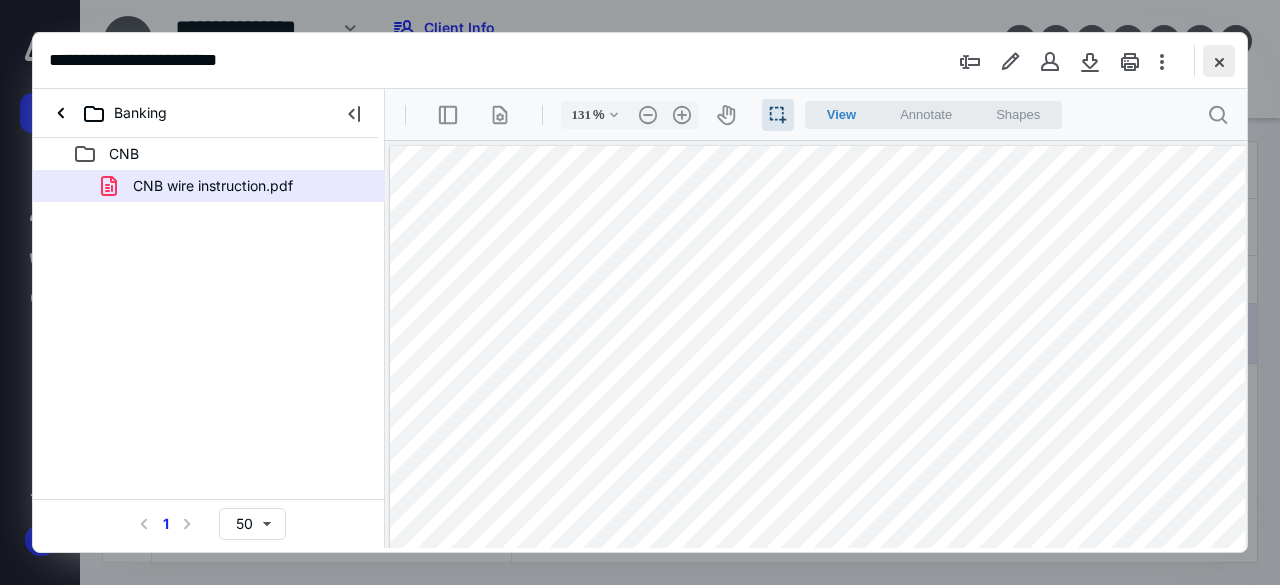 click at bounding box center (1219, 61) 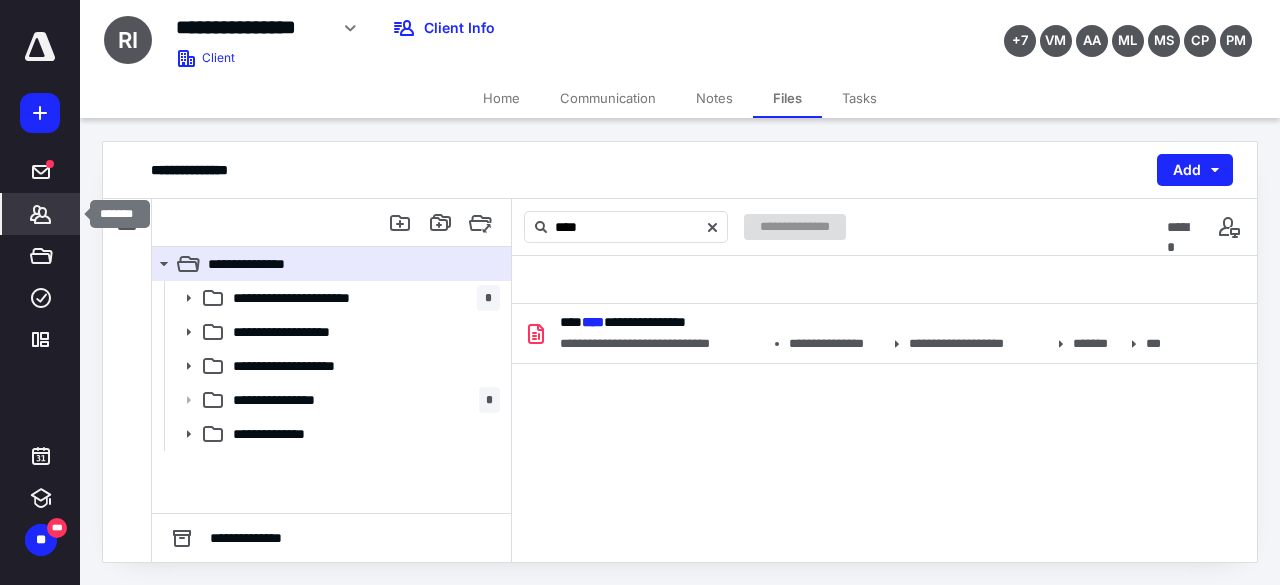 click 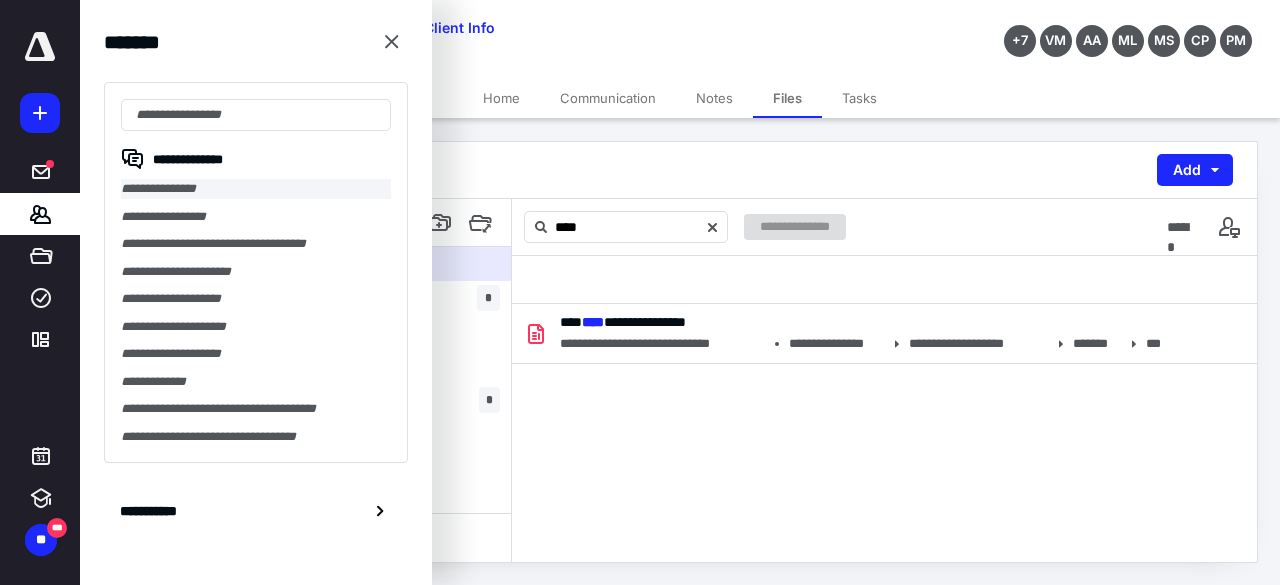 click on "**********" at bounding box center [256, 189] 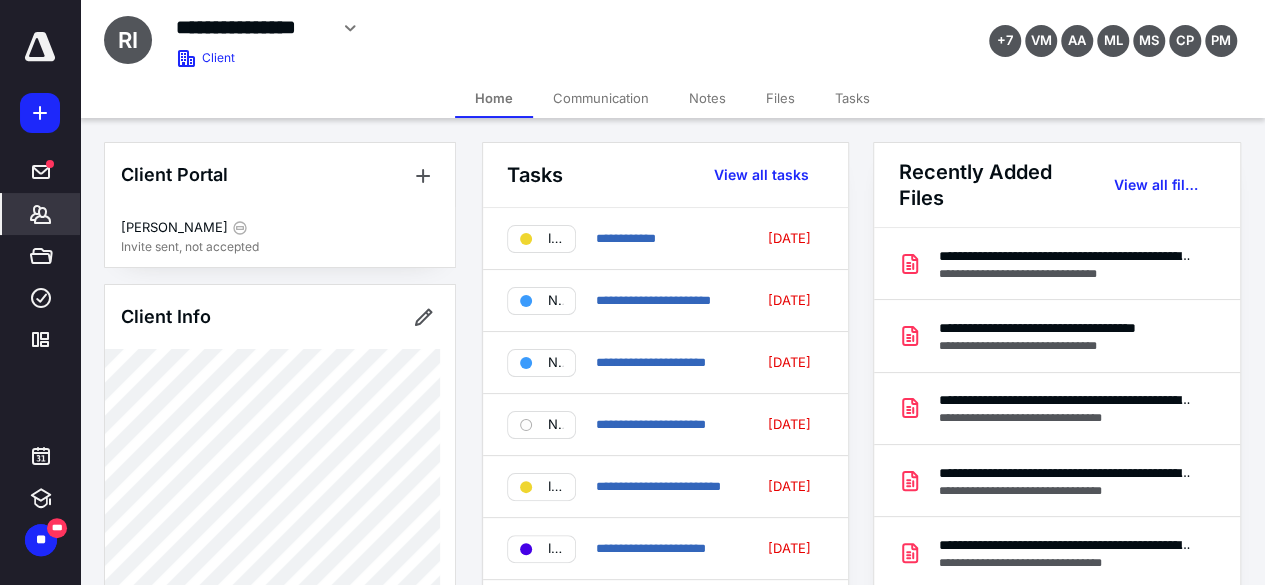 click on "Tasks" at bounding box center (852, 98) 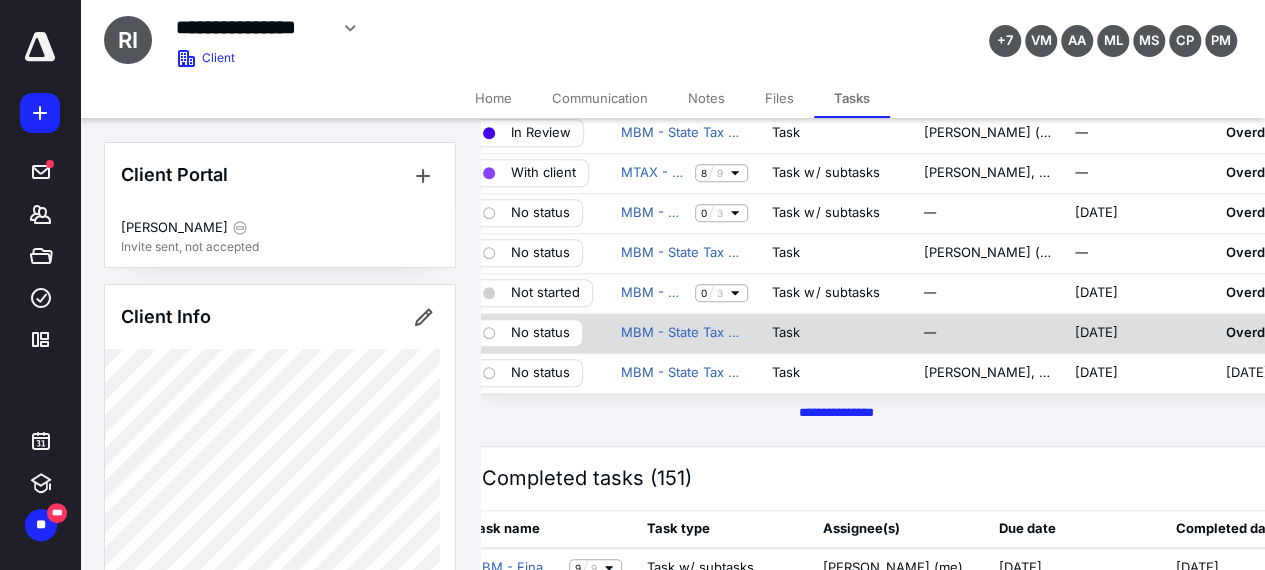 scroll, scrollTop: 653, scrollLeft: 14, axis: both 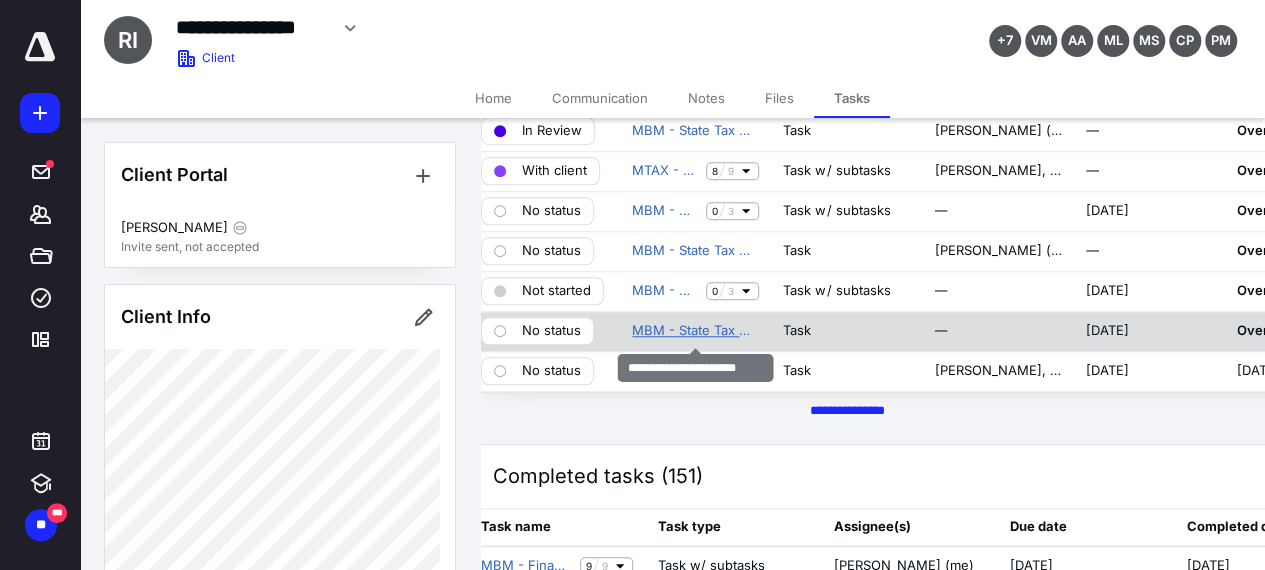 click on "MBM - State Tax Notice" at bounding box center [695, 331] 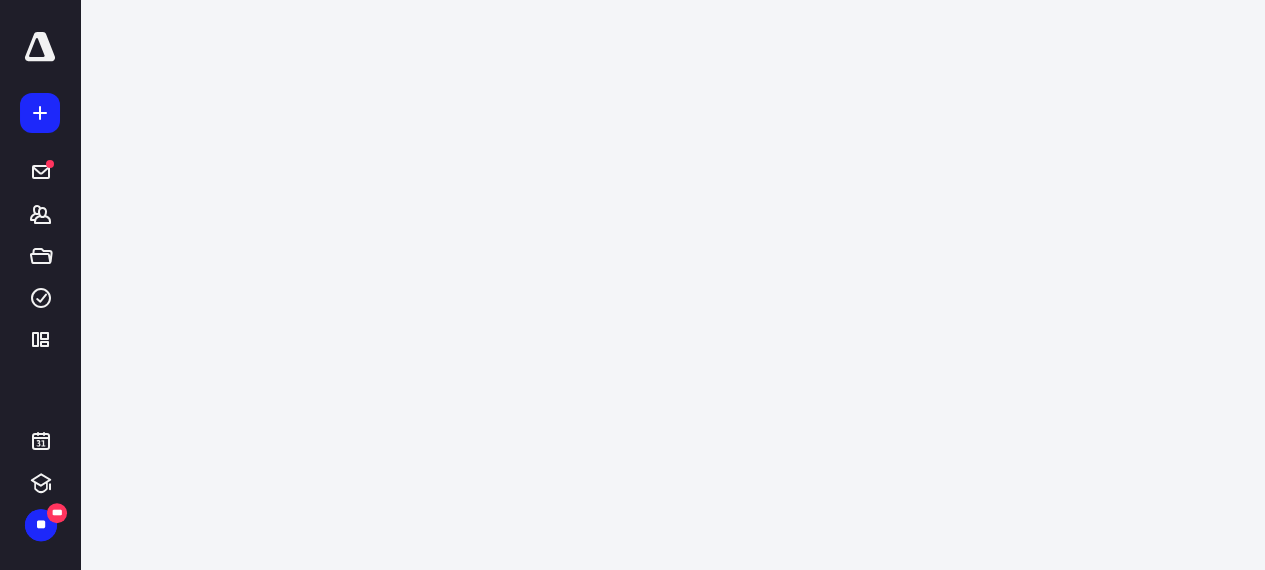scroll, scrollTop: 0, scrollLeft: 0, axis: both 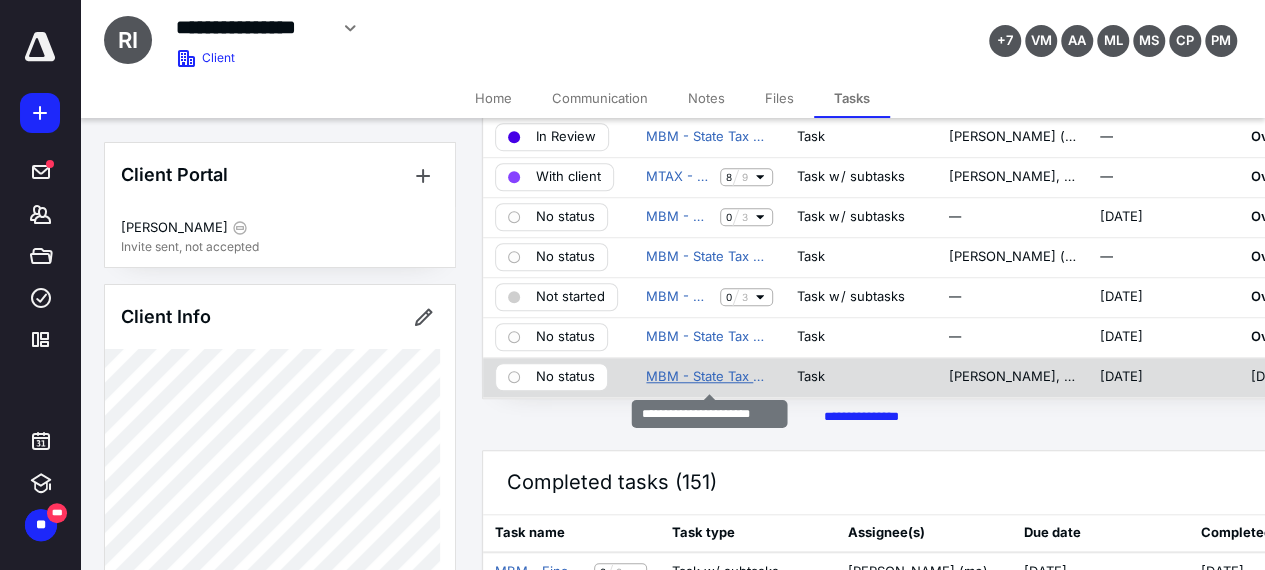 click on "MBM - State Tax Notice" at bounding box center [709, 377] 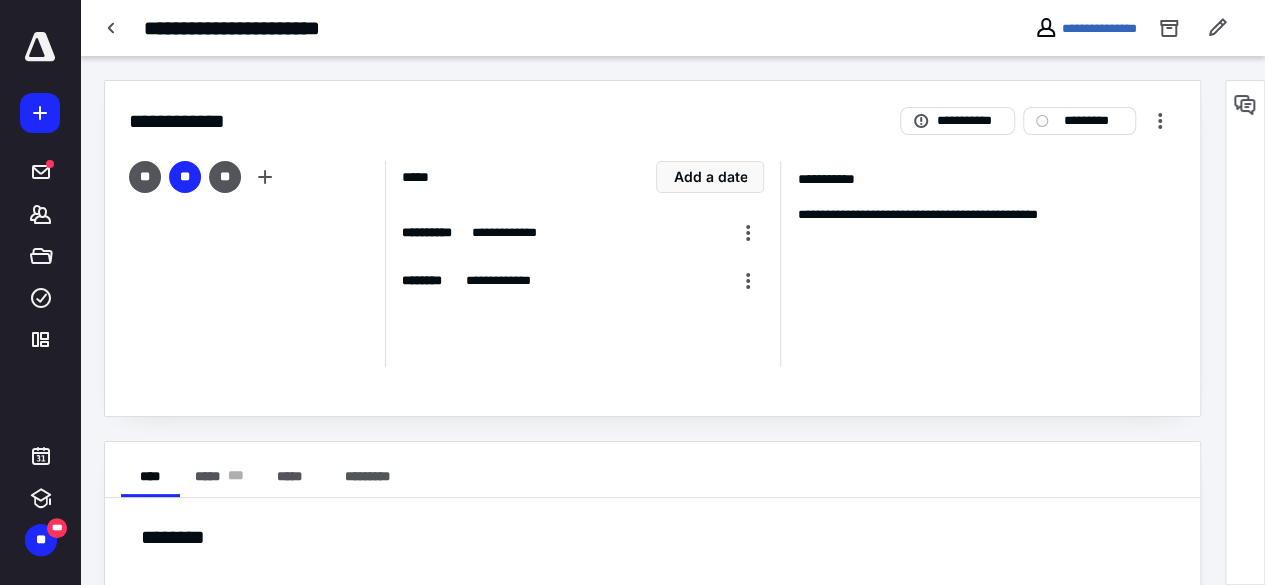 scroll, scrollTop: 213, scrollLeft: 0, axis: vertical 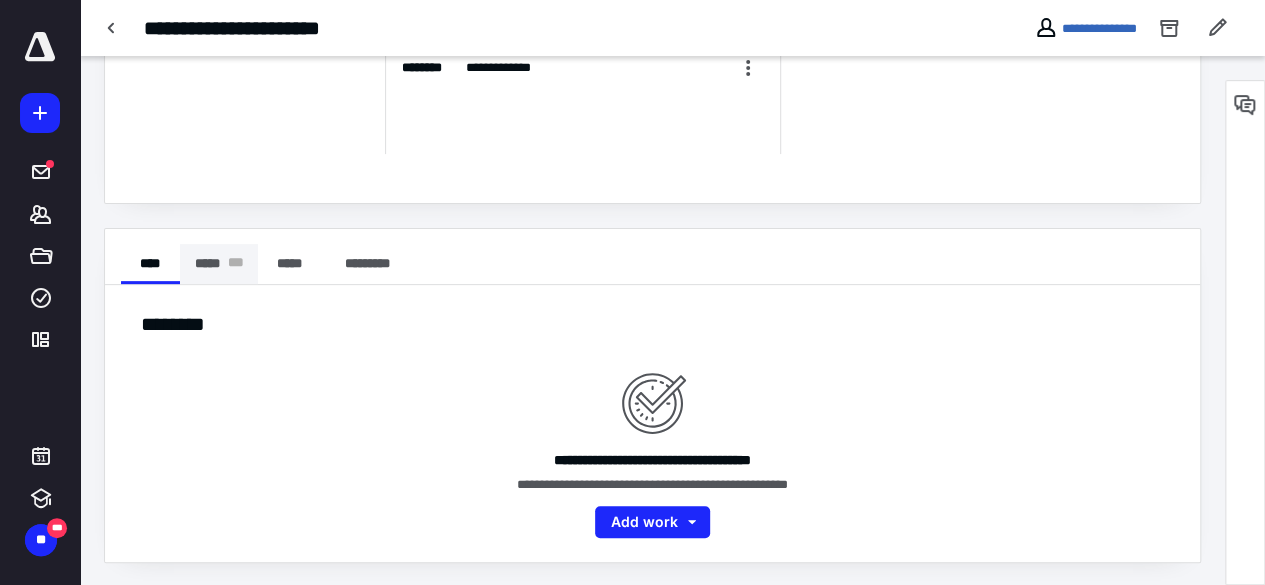 click on "***** * * *" at bounding box center (219, 264) 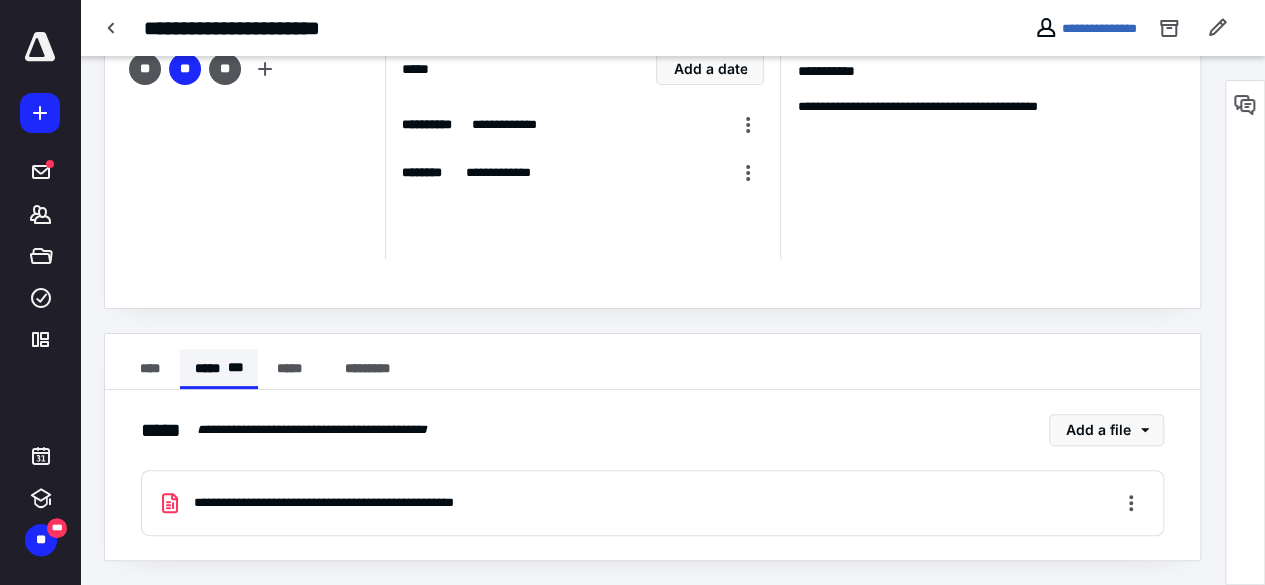 scroll, scrollTop: 106, scrollLeft: 0, axis: vertical 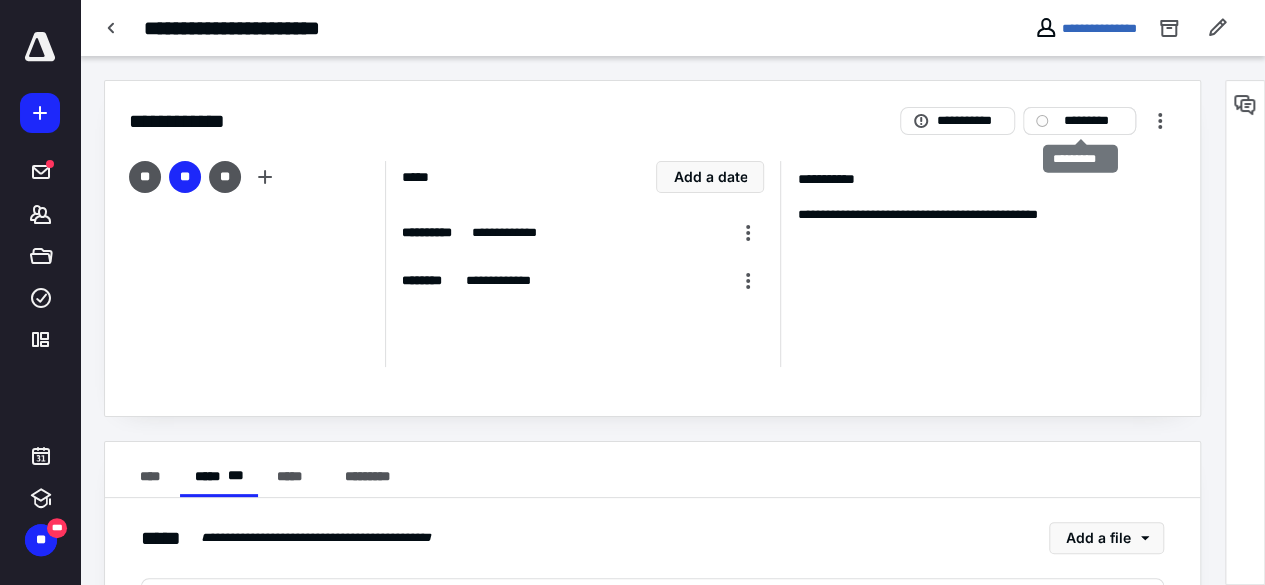 click on "*********" at bounding box center (1093, 121) 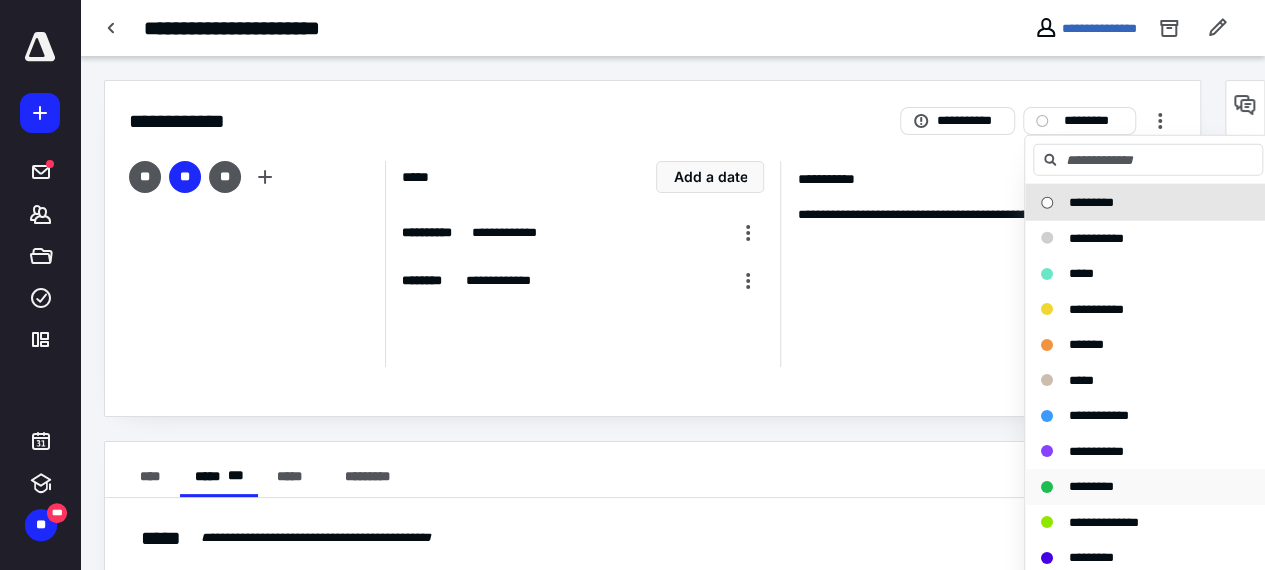 click on "*********" at bounding box center (1091, 486) 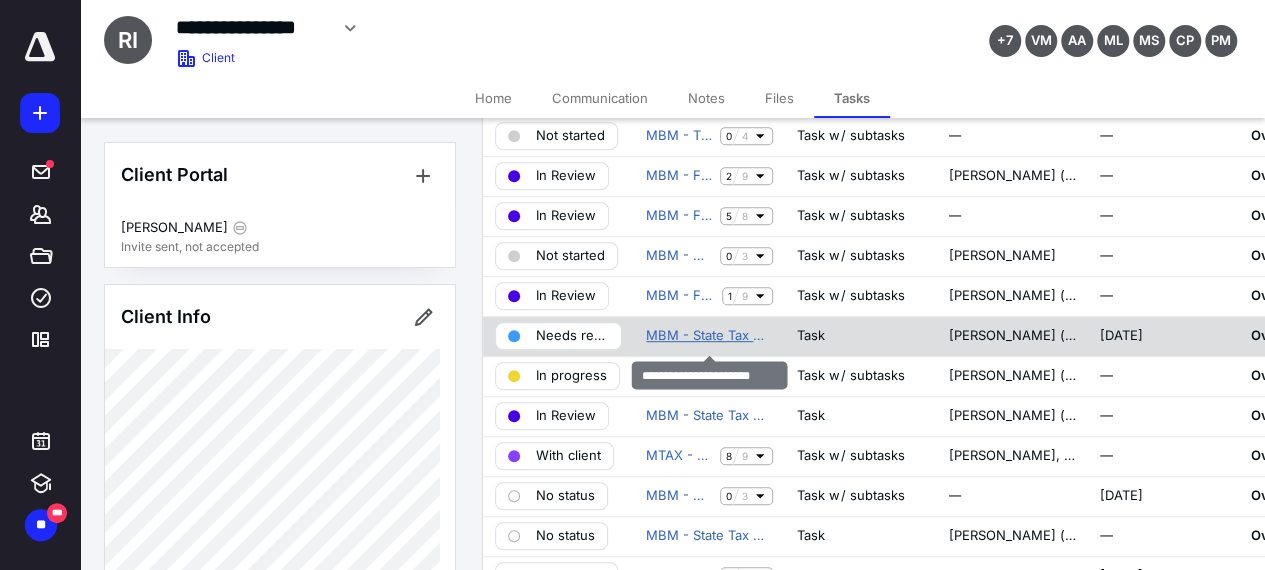 scroll, scrollTop: 369, scrollLeft: 0, axis: vertical 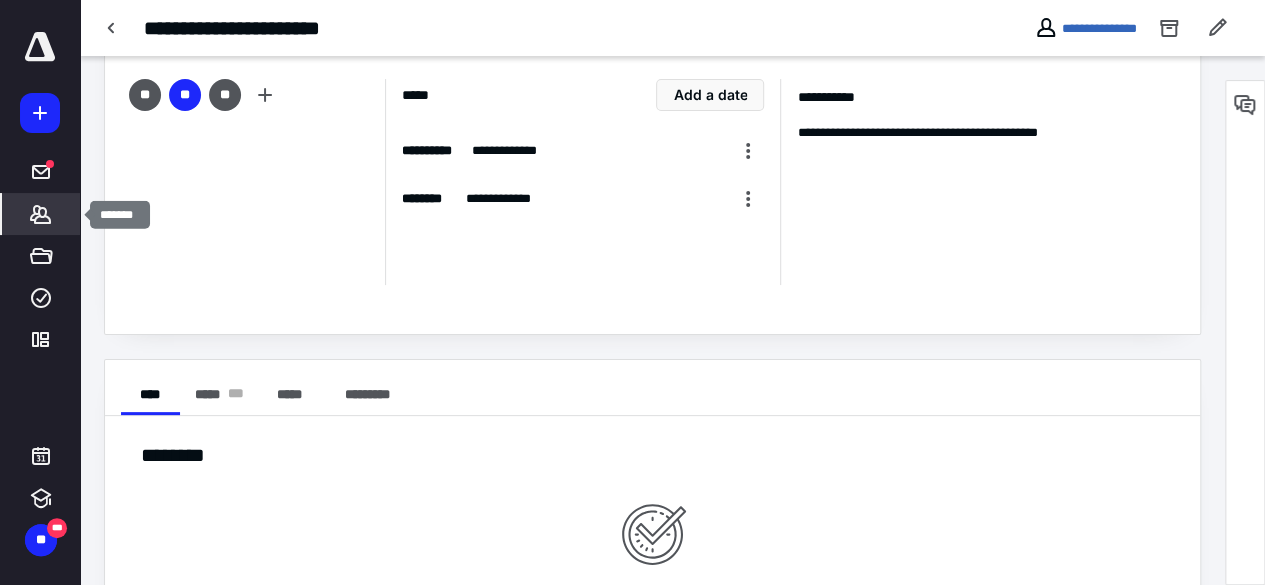 click on "*******" at bounding box center (41, 214) 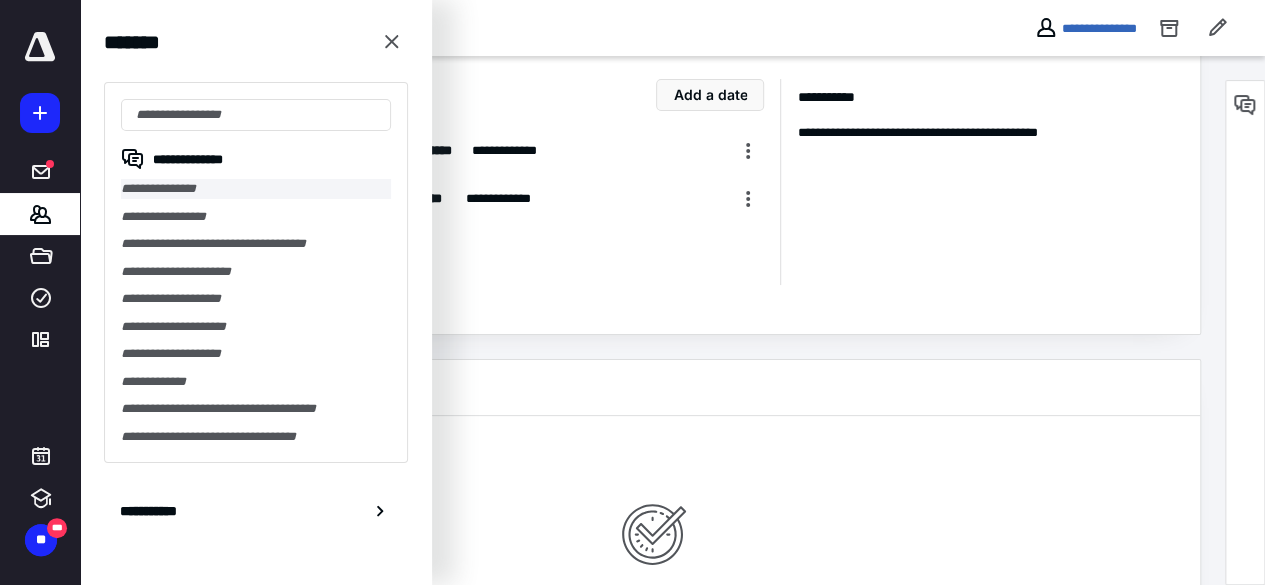 click on "**********" at bounding box center (256, 189) 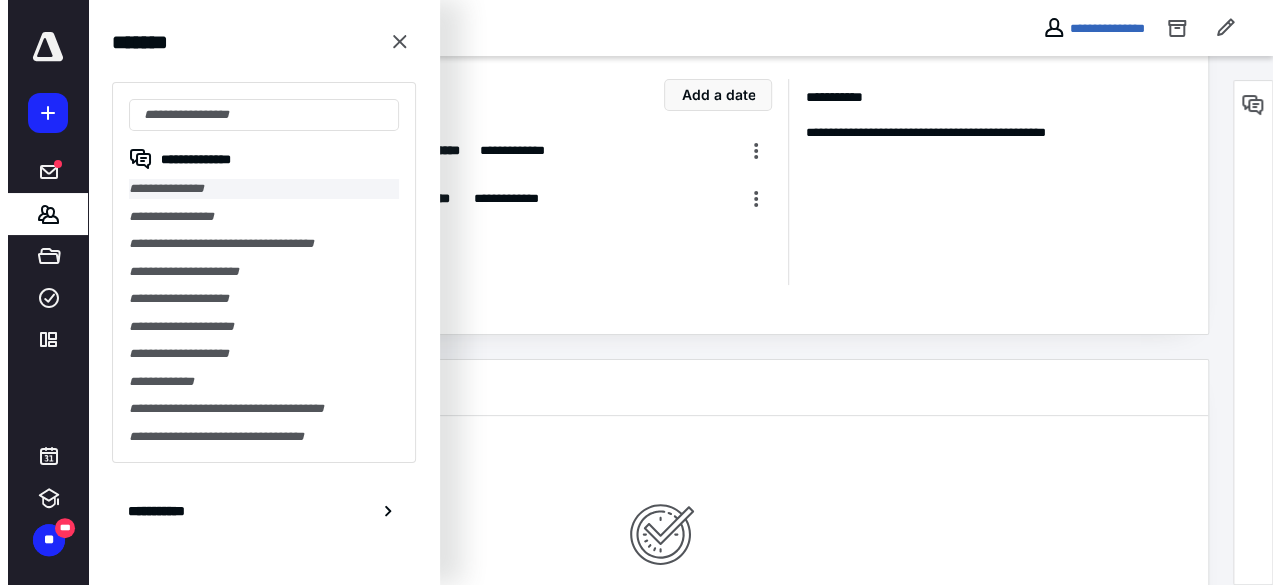 scroll, scrollTop: 0, scrollLeft: 0, axis: both 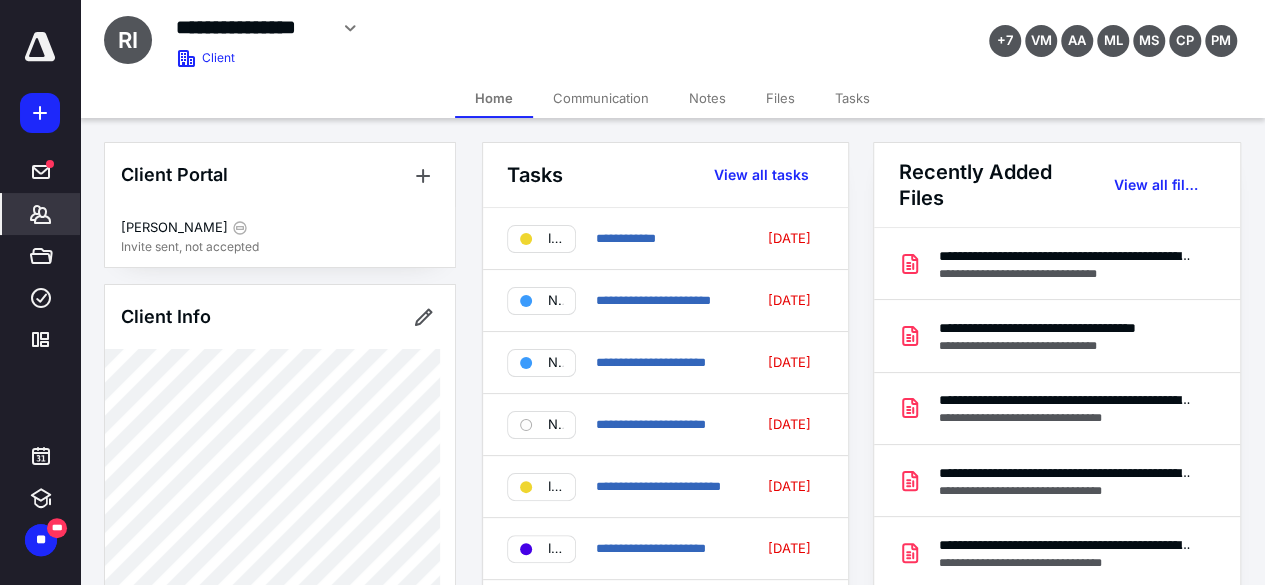 click on "Files" at bounding box center (780, 98) 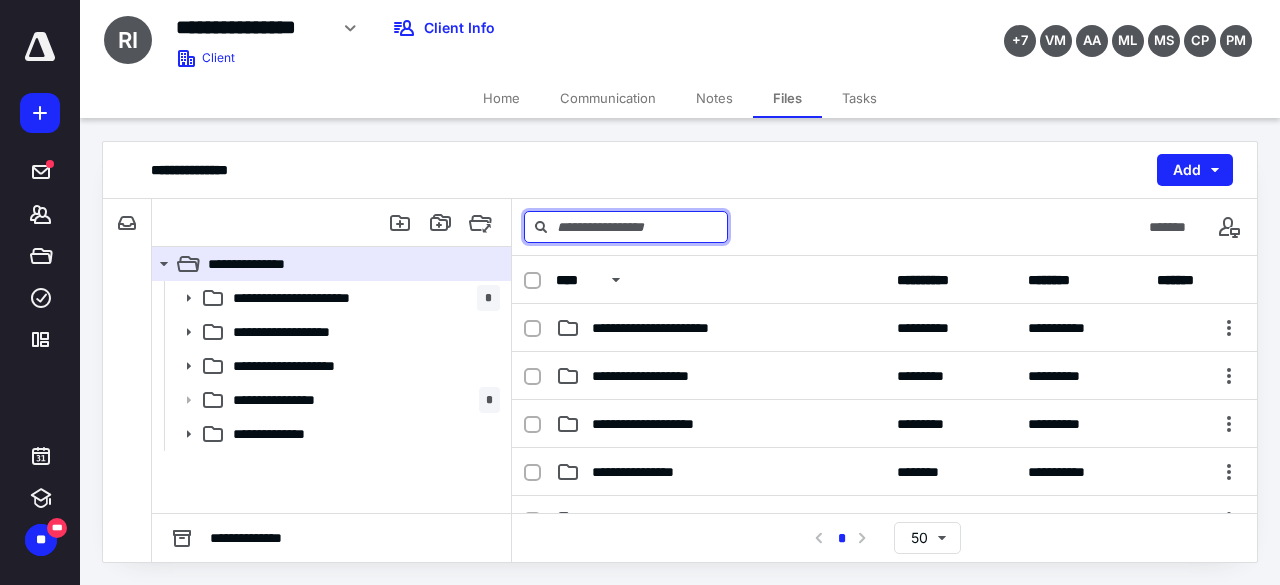 click at bounding box center (626, 227) 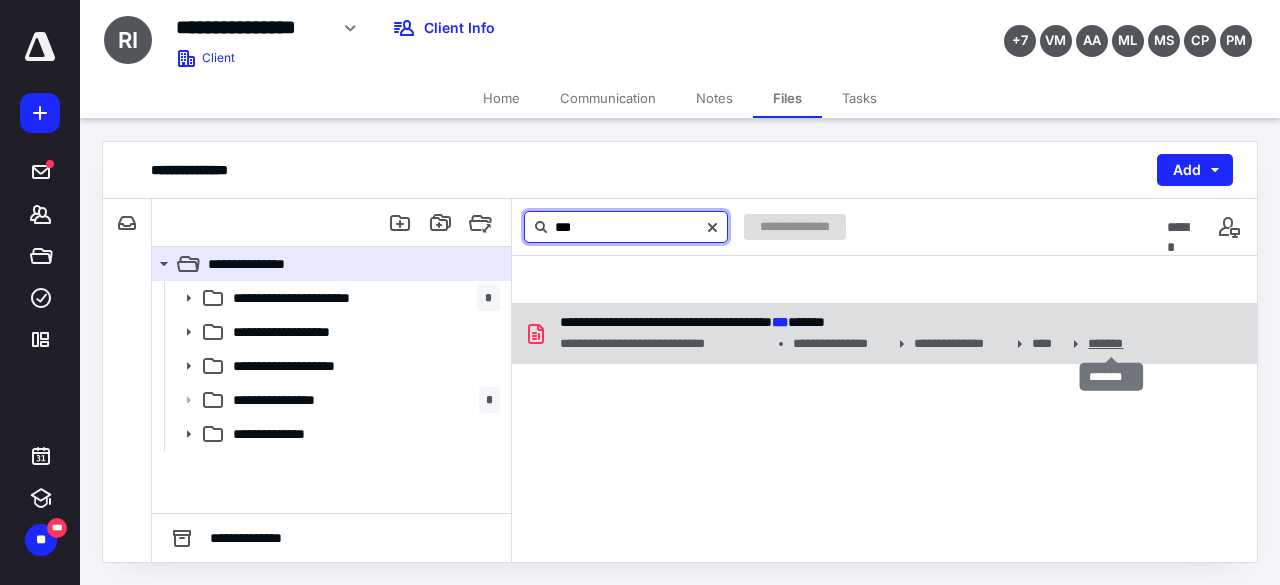type on "***" 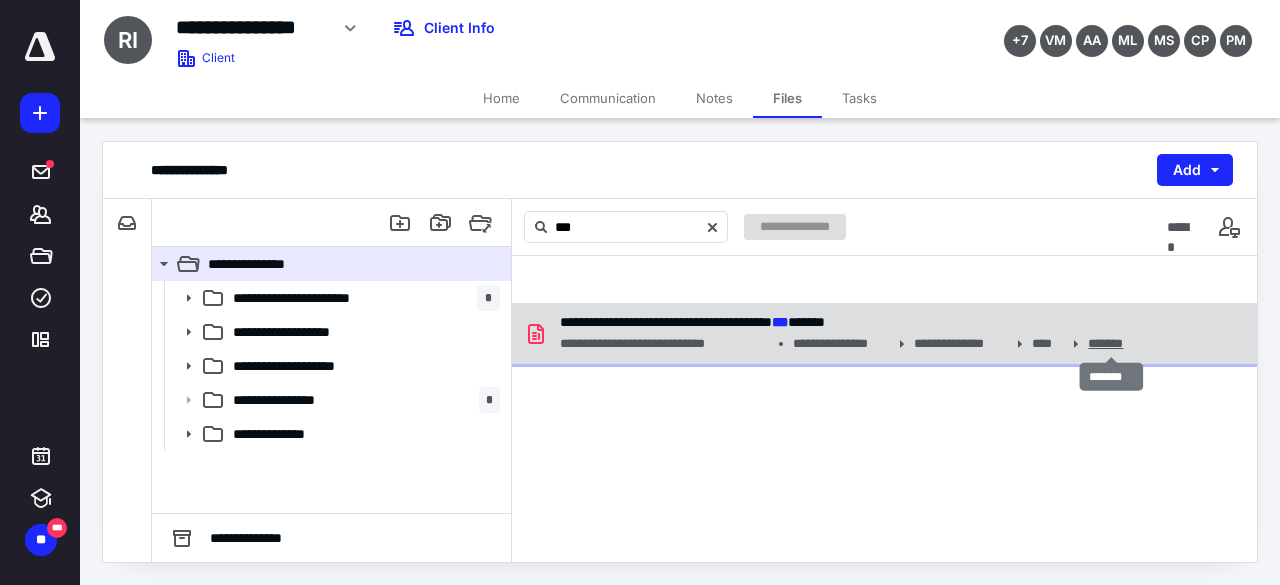 click on "*******" at bounding box center [1111, 344] 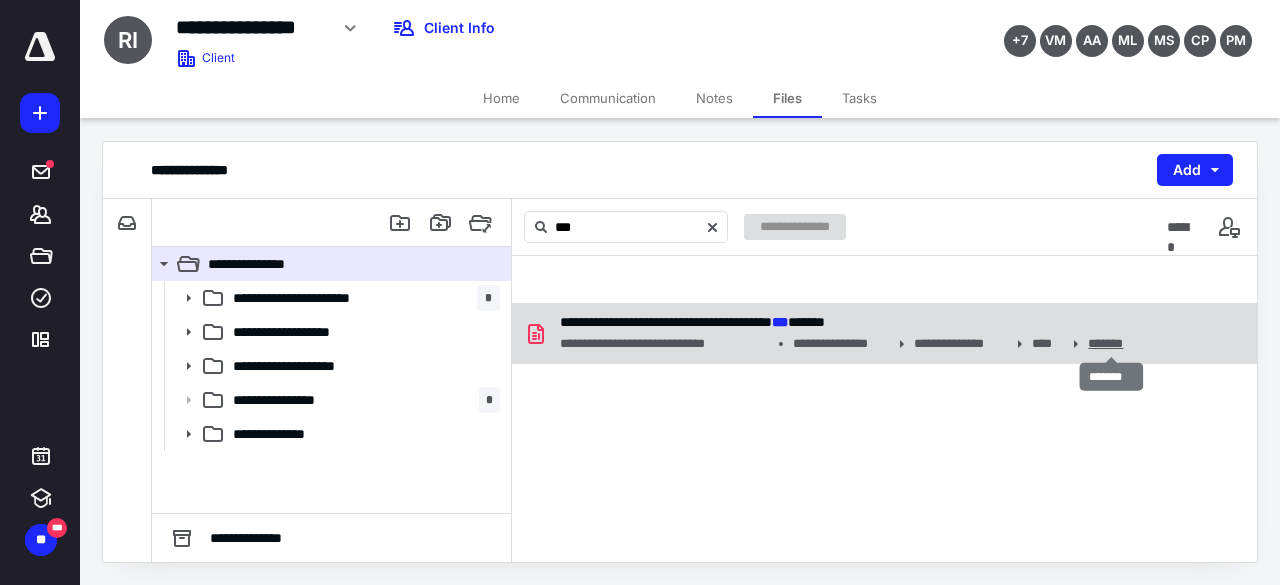 type 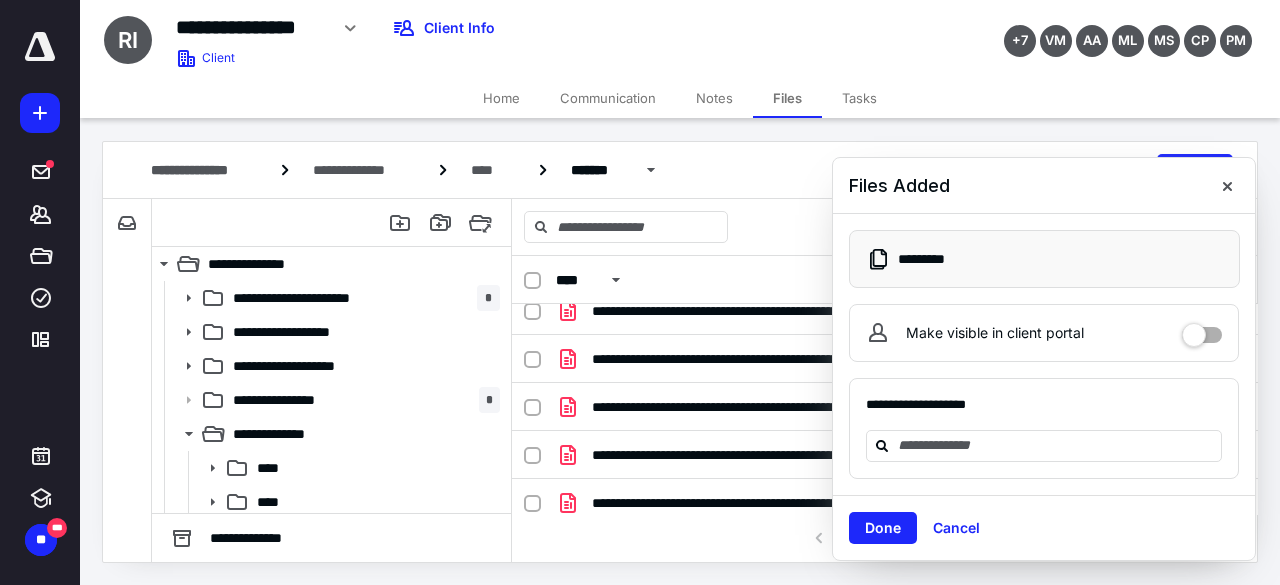 scroll, scrollTop: 838, scrollLeft: 0, axis: vertical 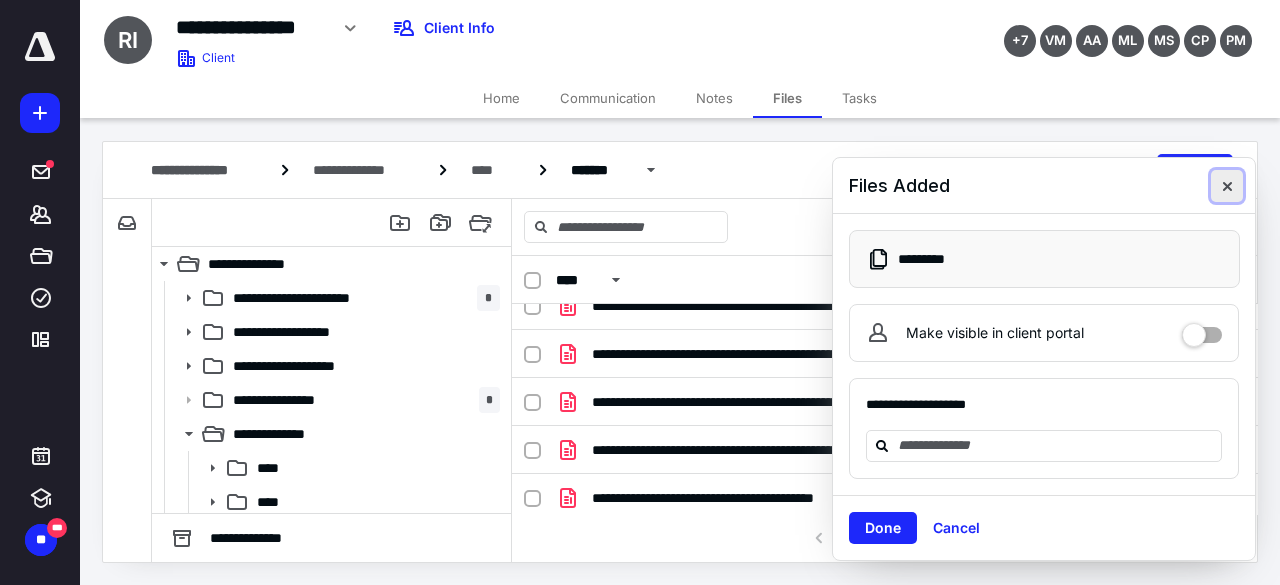 click at bounding box center [1227, 186] 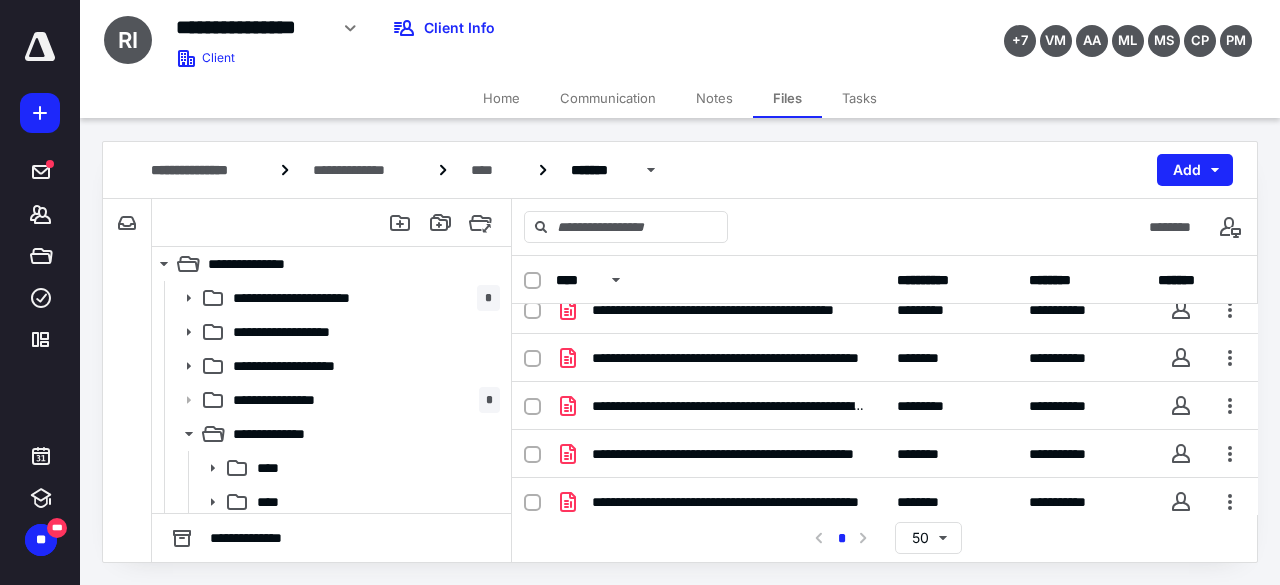 scroll, scrollTop: 692, scrollLeft: 0, axis: vertical 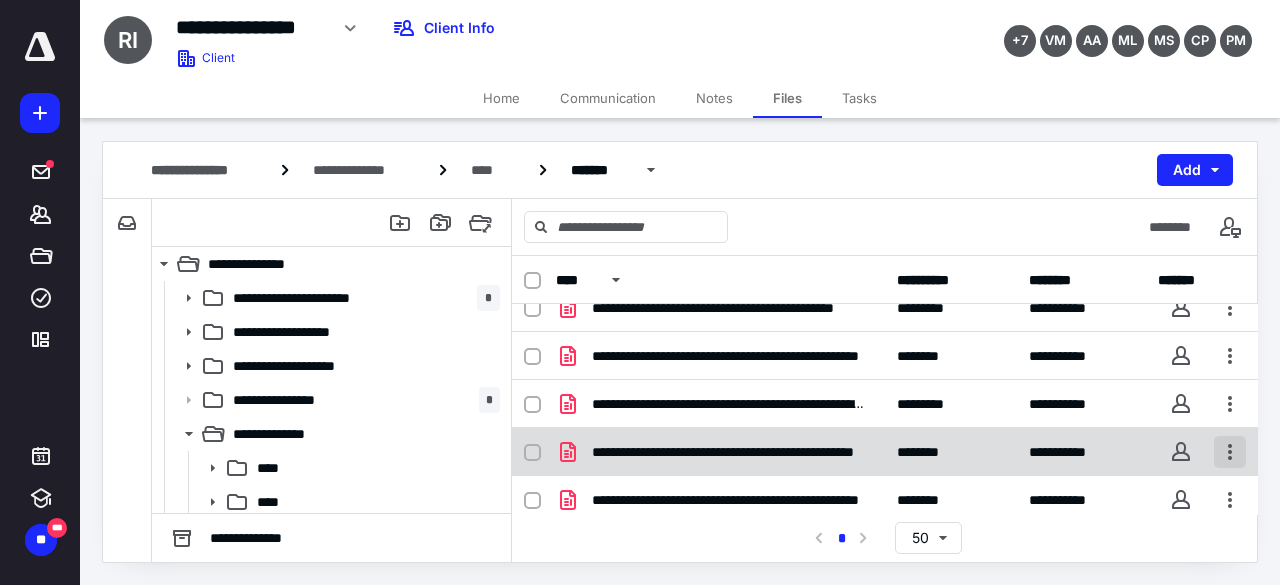 click at bounding box center [1230, 452] 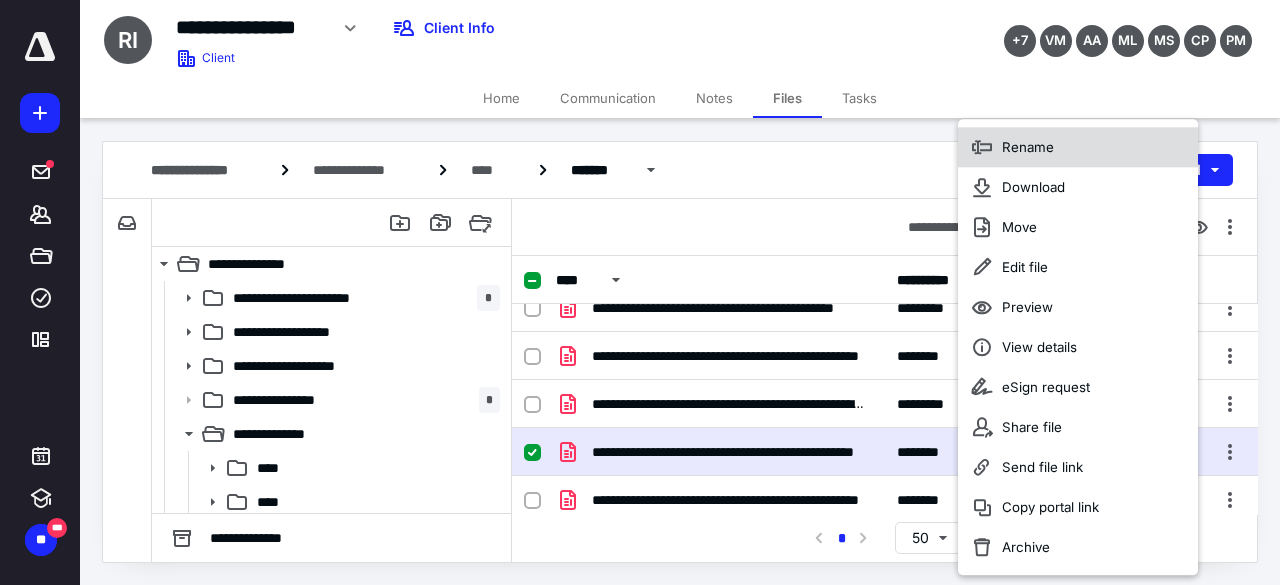 click on "Rename" at bounding box center (1028, 147) 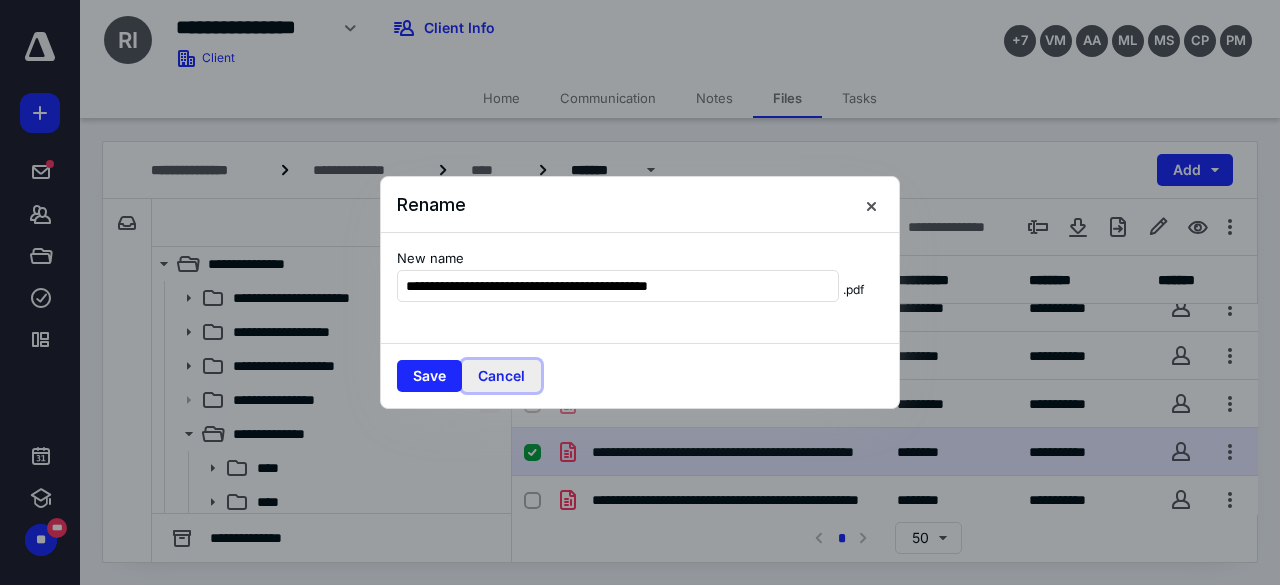 click on "Cancel" at bounding box center [501, 376] 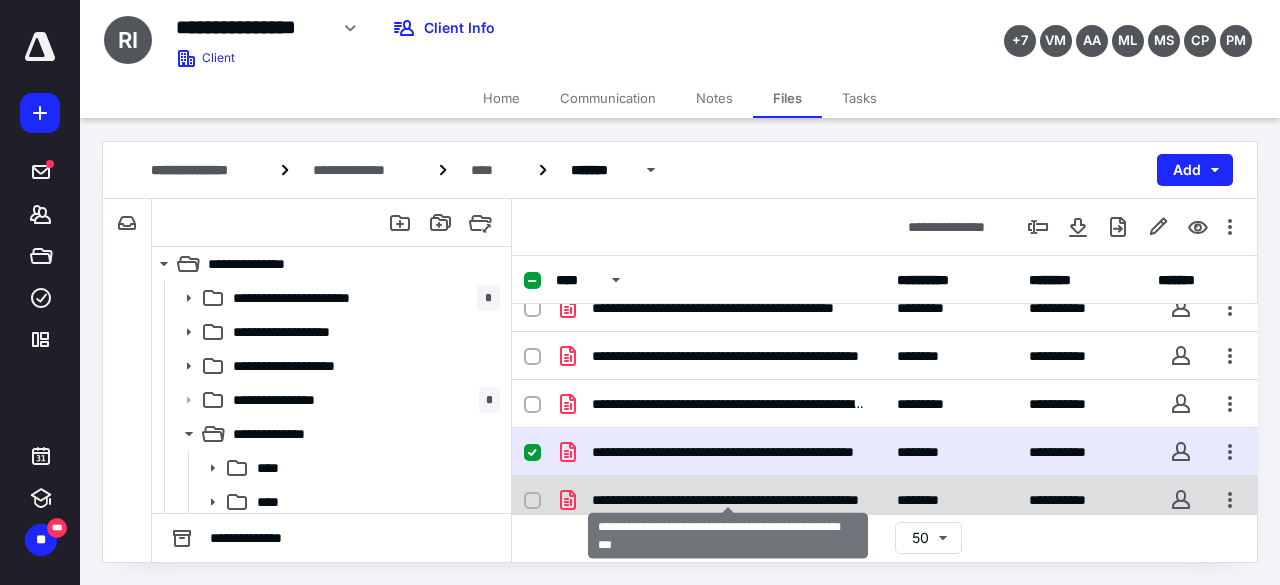 scroll, scrollTop: 838, scrollLeft: 0, axis: vertical 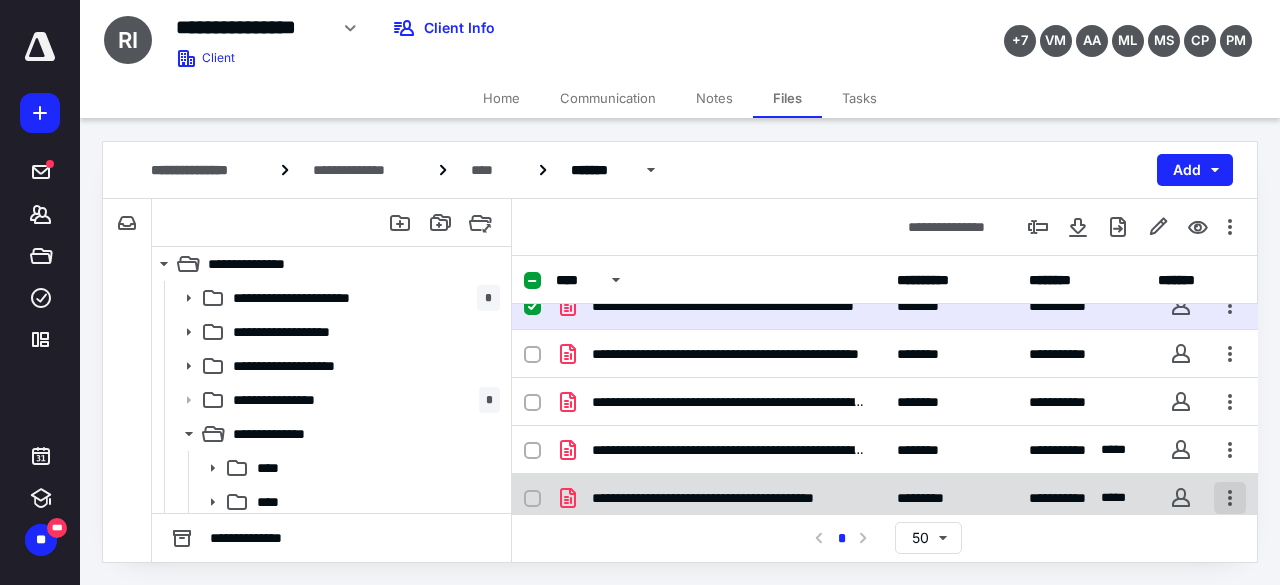 click at bounding box center [1230, 498] 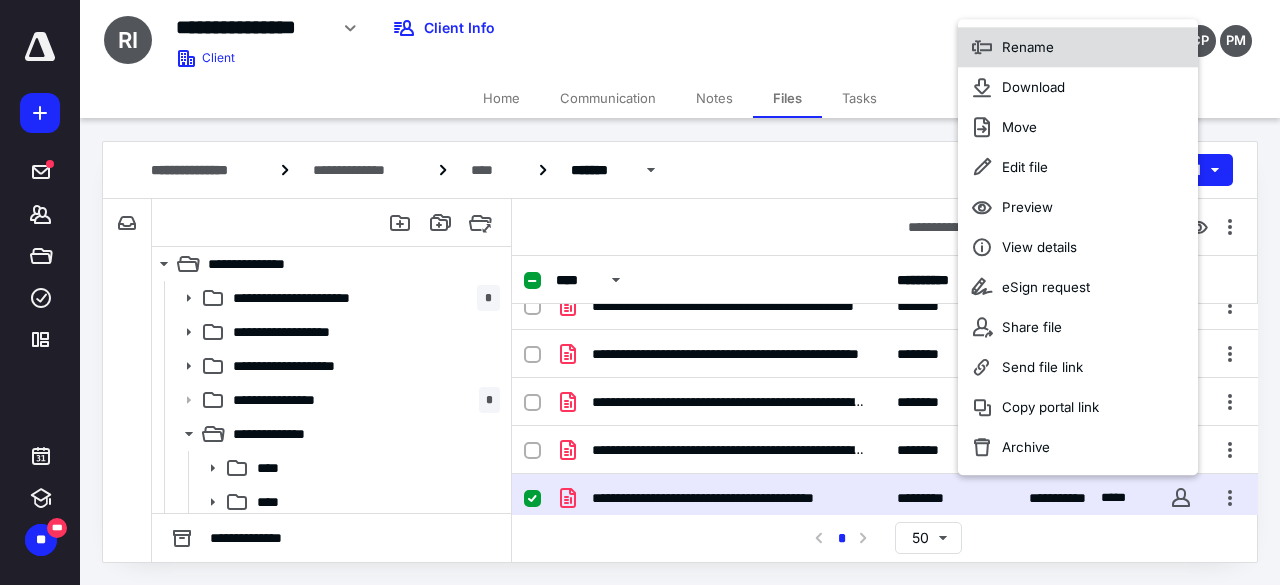 click on "Rename" at bounding box center [1078, 48] 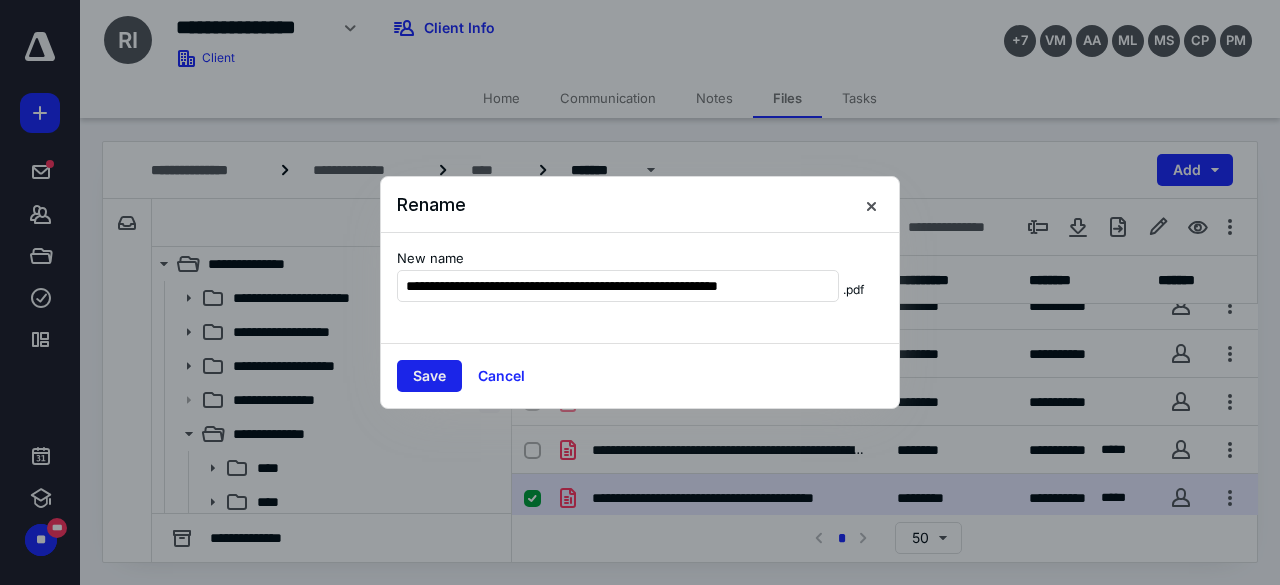 type on "**********" 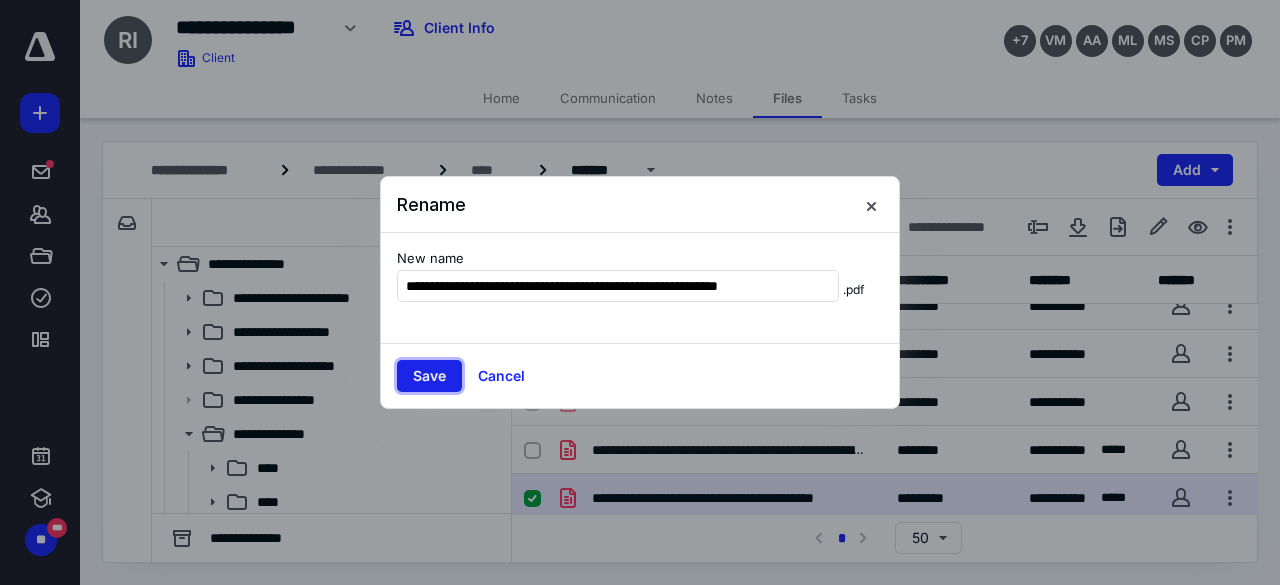 click on "Save" at bounding box center [429, 376] 